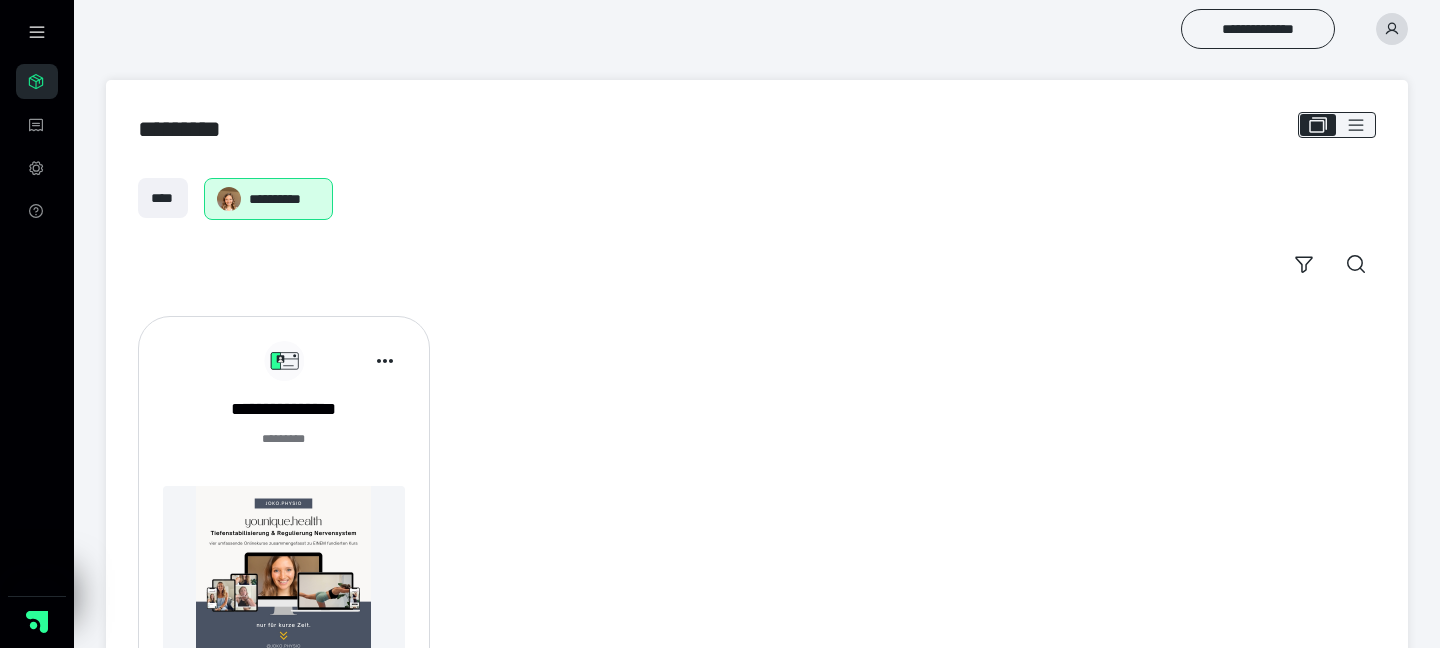 scroll, scrollTop: 134, scrollLeft: 0, axis: vertical 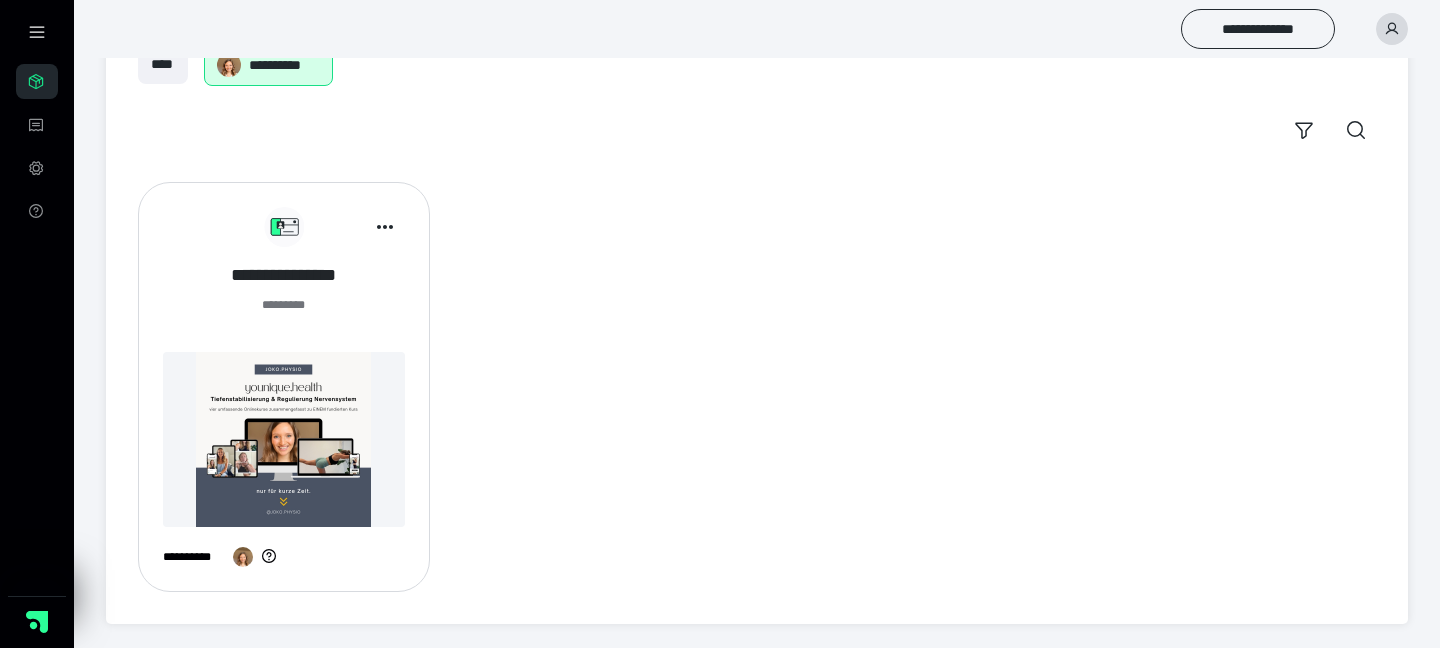 click on "**********" at bounding box center [284, 275] 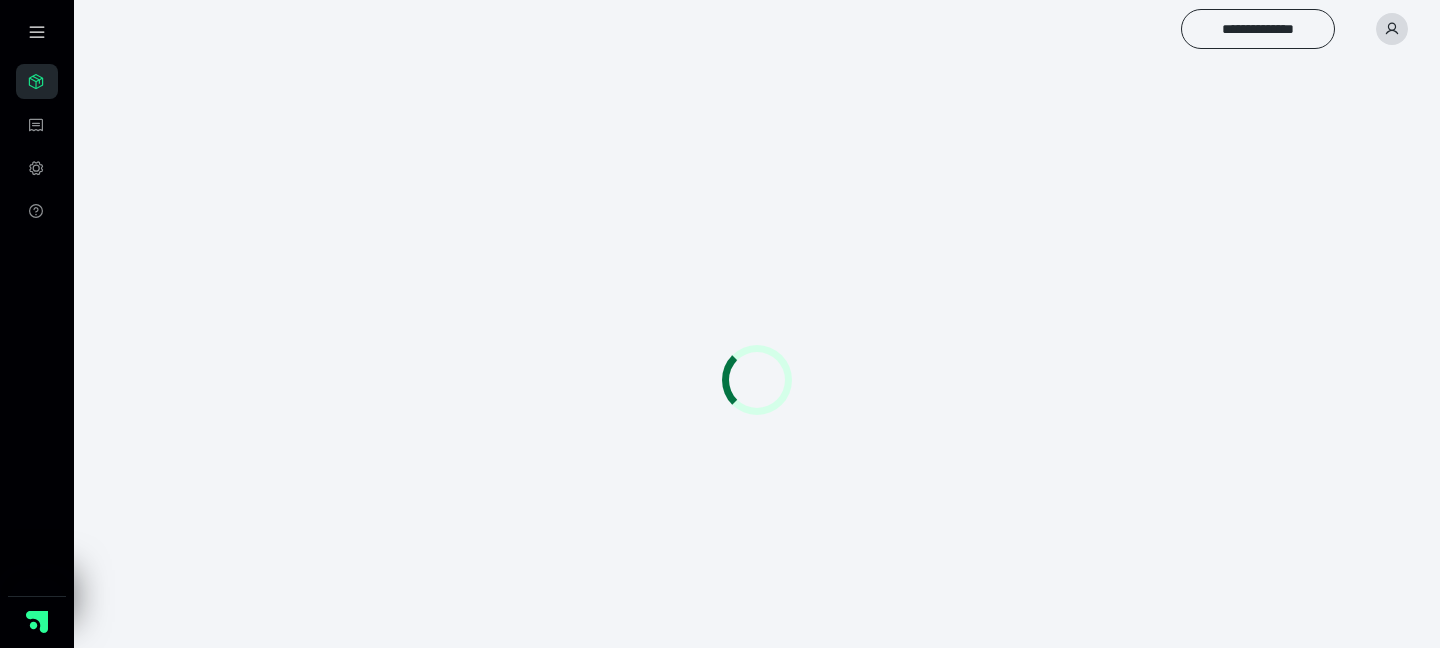 scroll, scrollTop: 0, scrollLeft: 0, axis: both 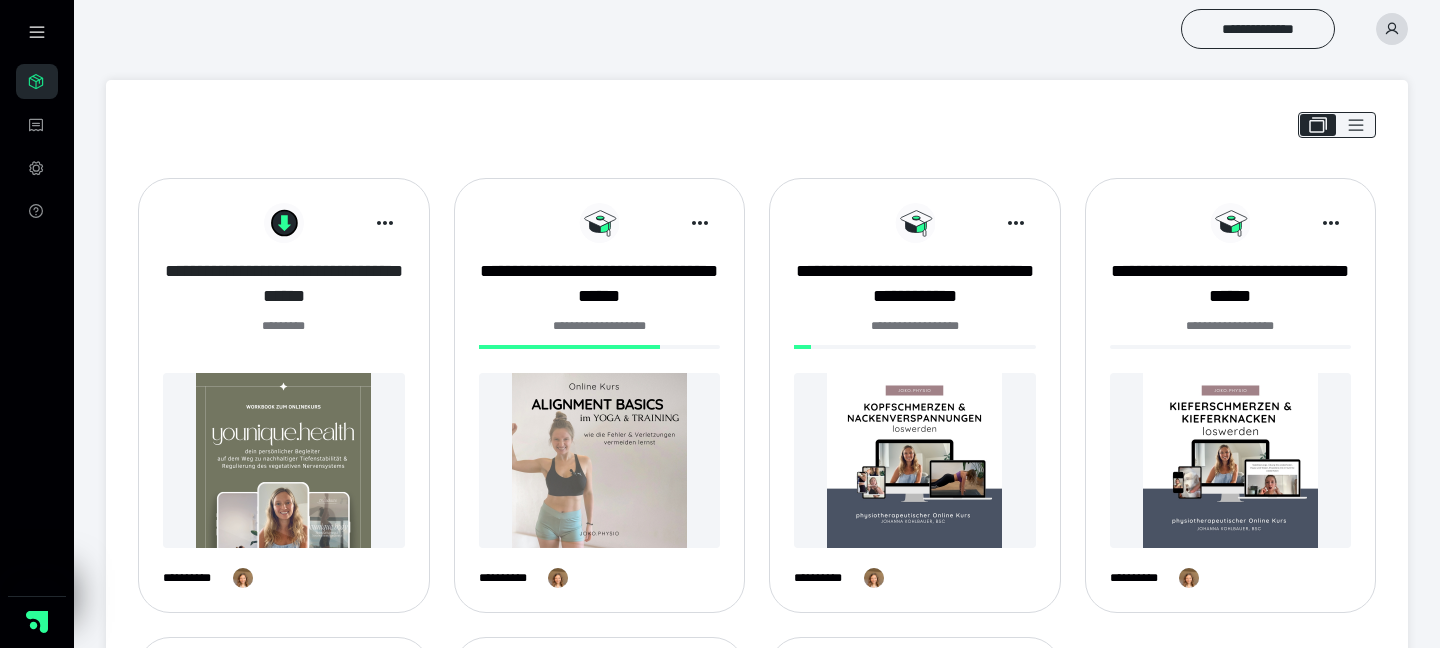 click on "**********" at bounding box center (284, 284) 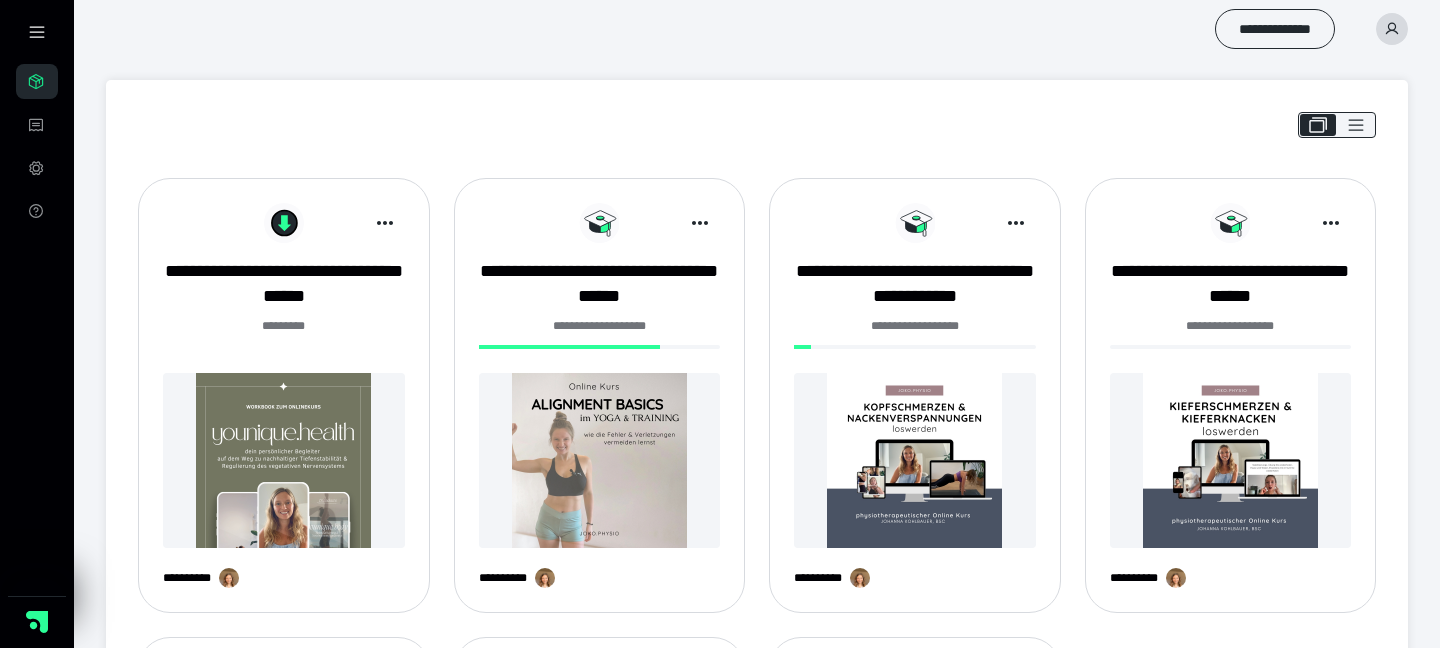 scroll, scrollTop: 0, scrollLeft: 0, axis: both 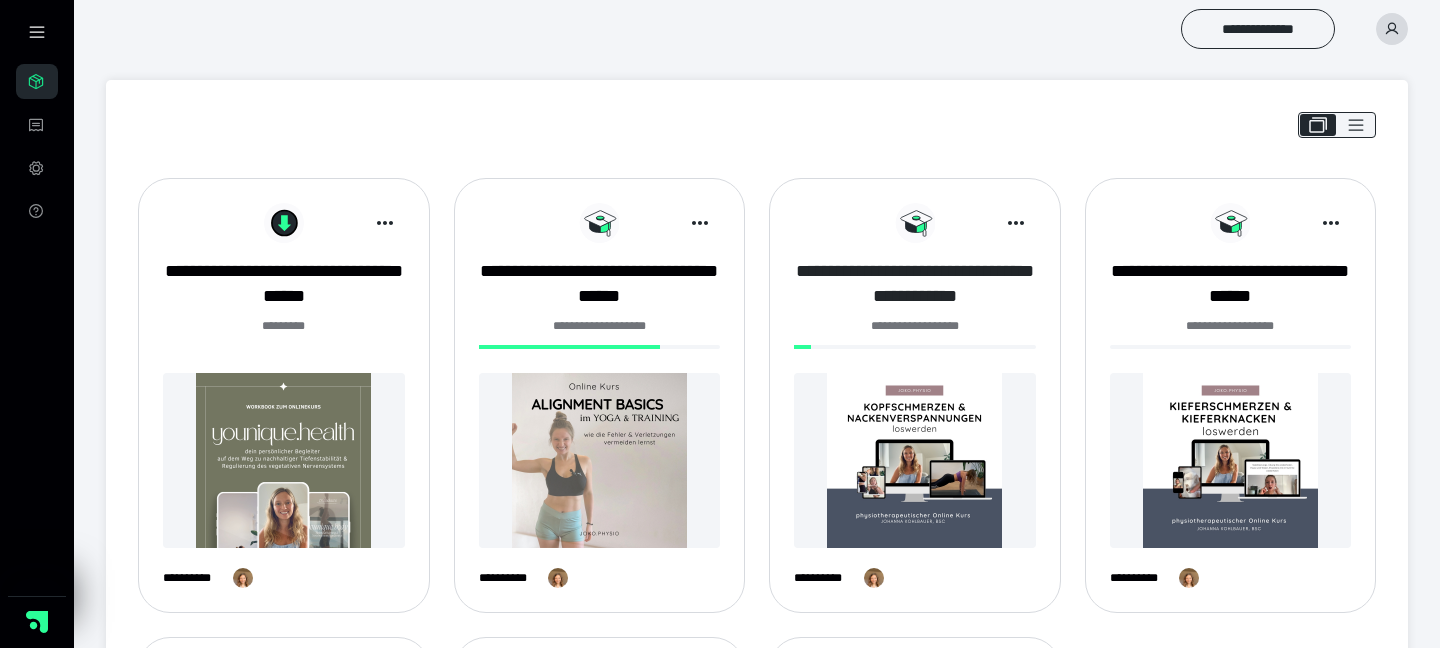 click on "**********" at bounding box center [915, 284] 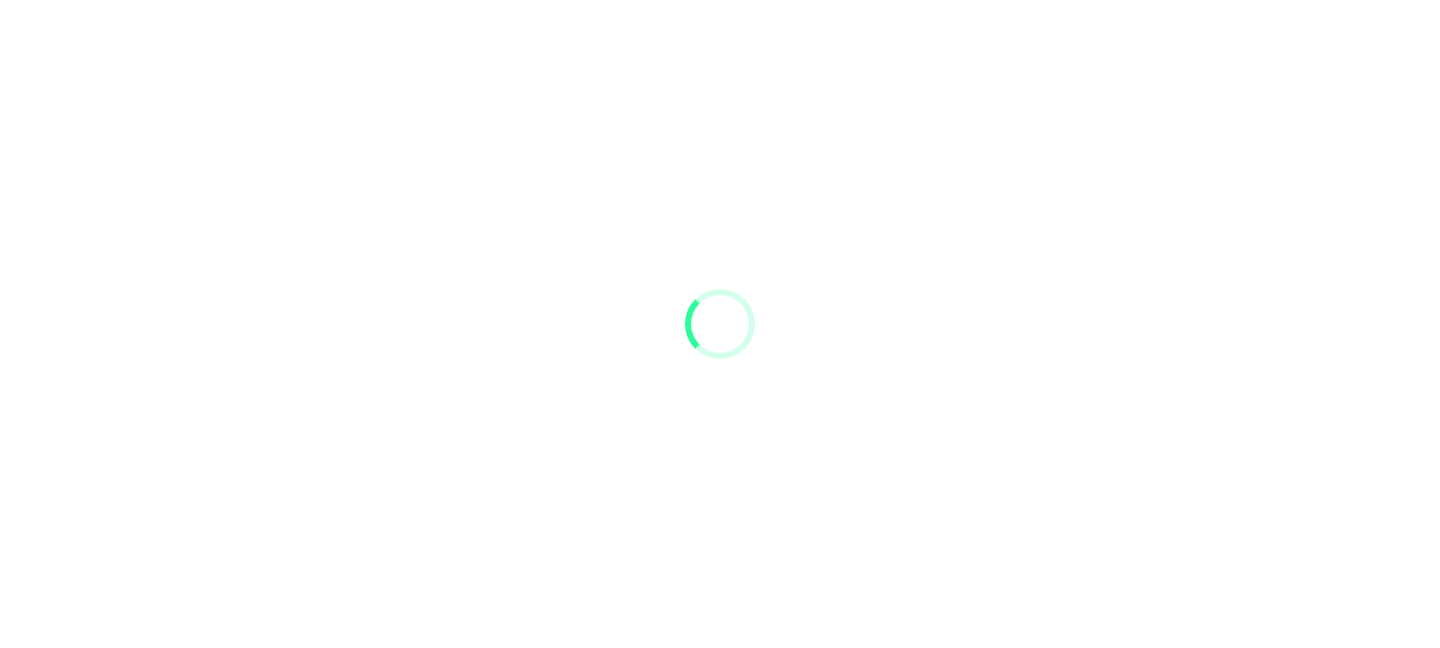 scroll, scrollTop: 0, scrollLeft: 0, axis: both 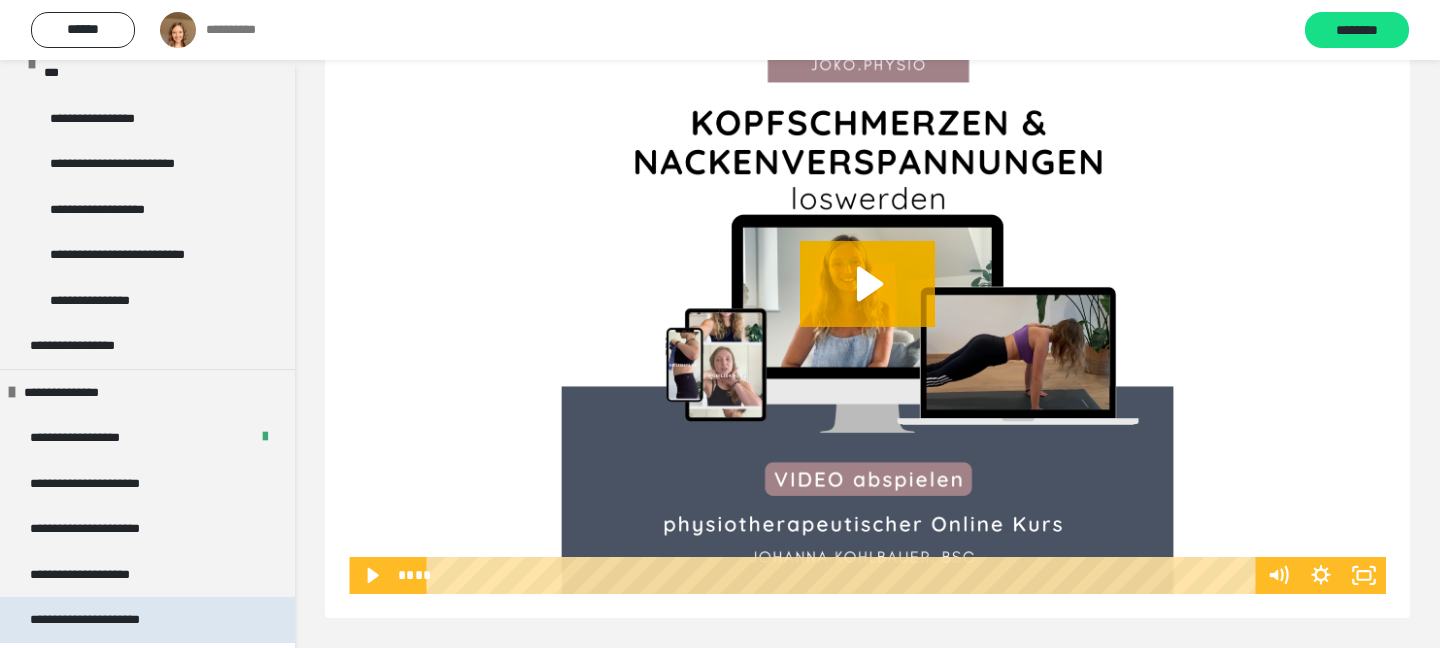 click on "**********" at bounding box center (108, 620) 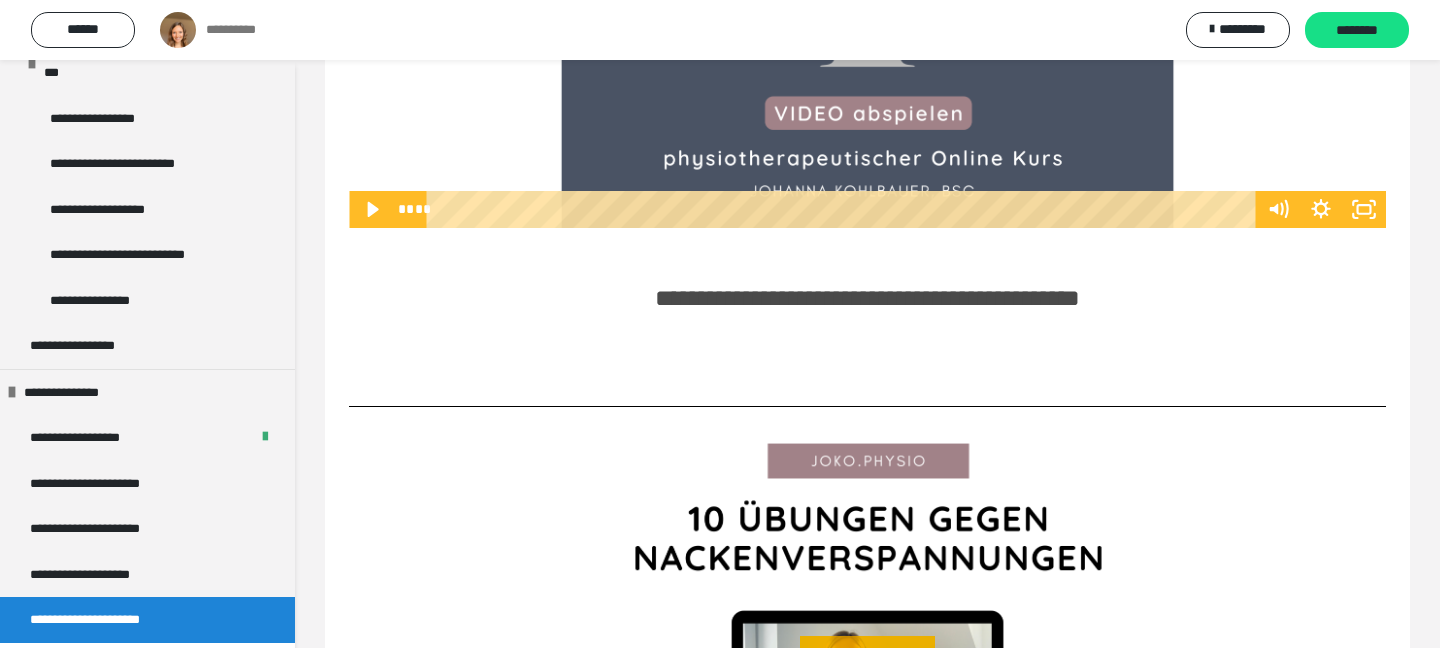 scroll, scrollTop: 813, scrollLeft: 0, axis: vertical 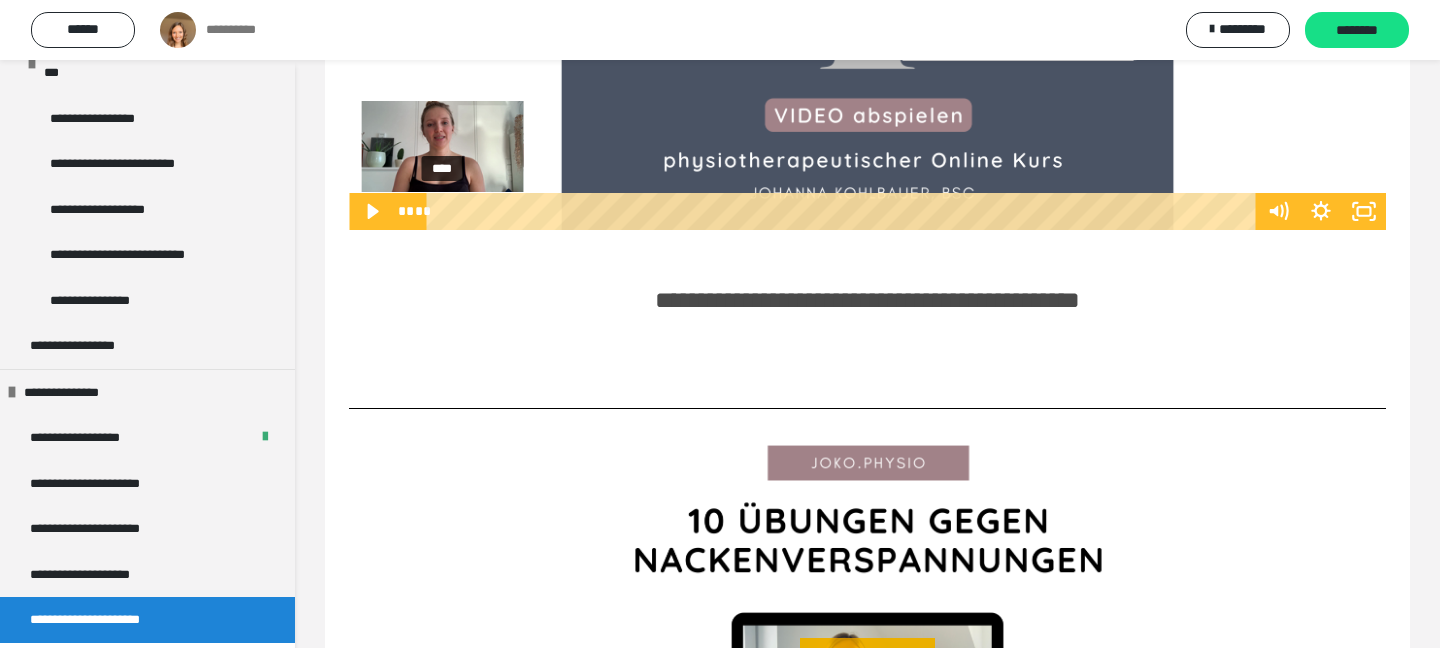 click at bounding box center [443, 211] 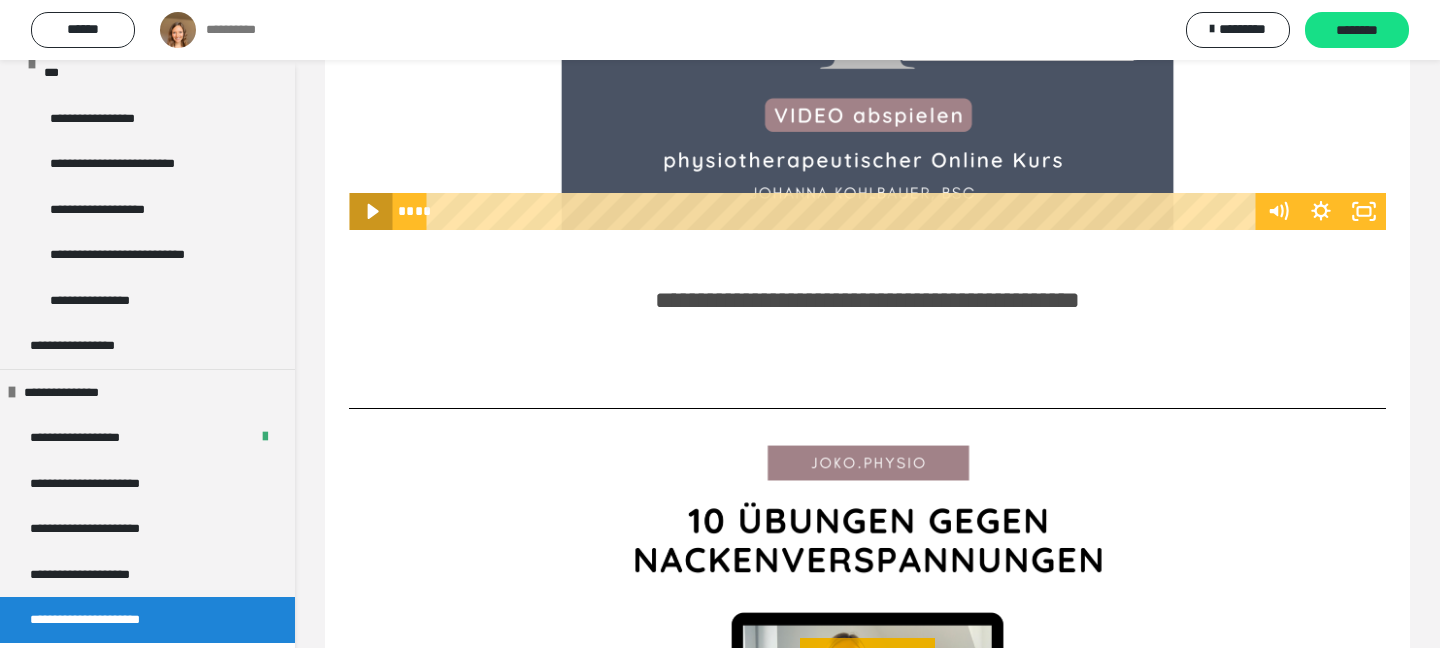 click 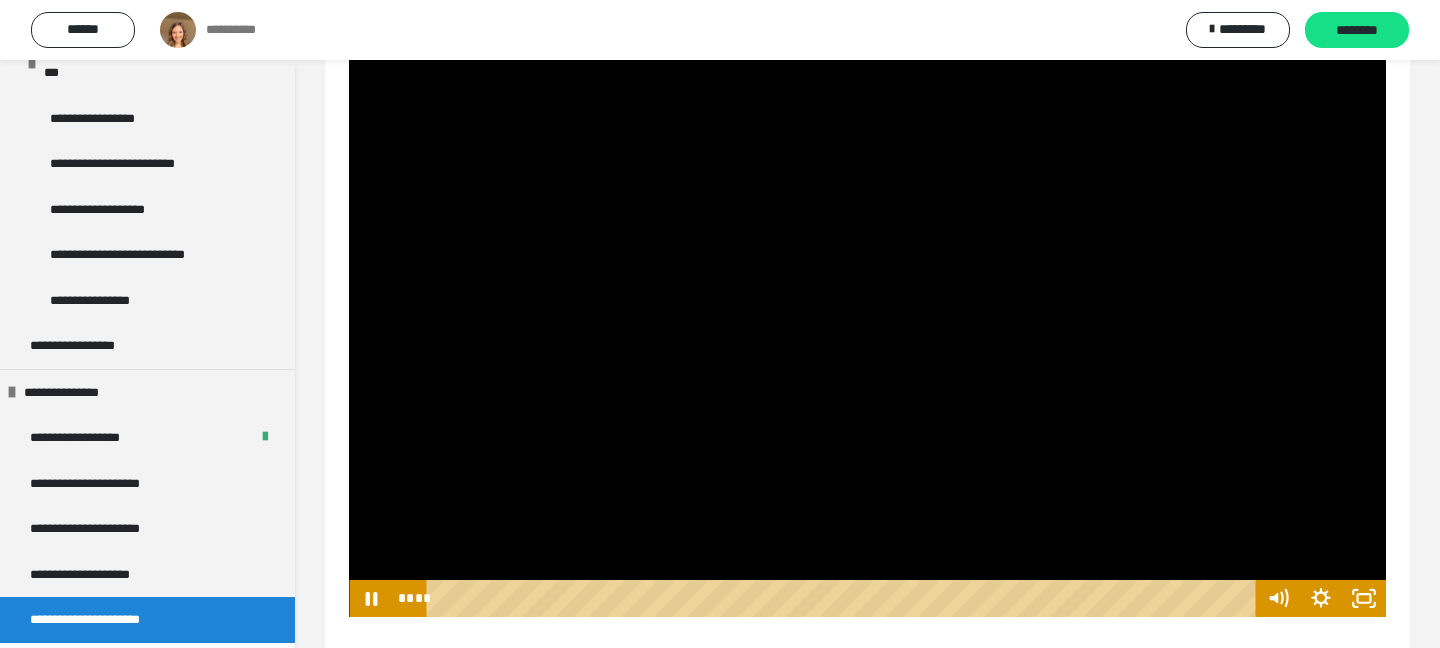 scroll, scrollTop: 415, scrollLeft: 0, axis: vertical 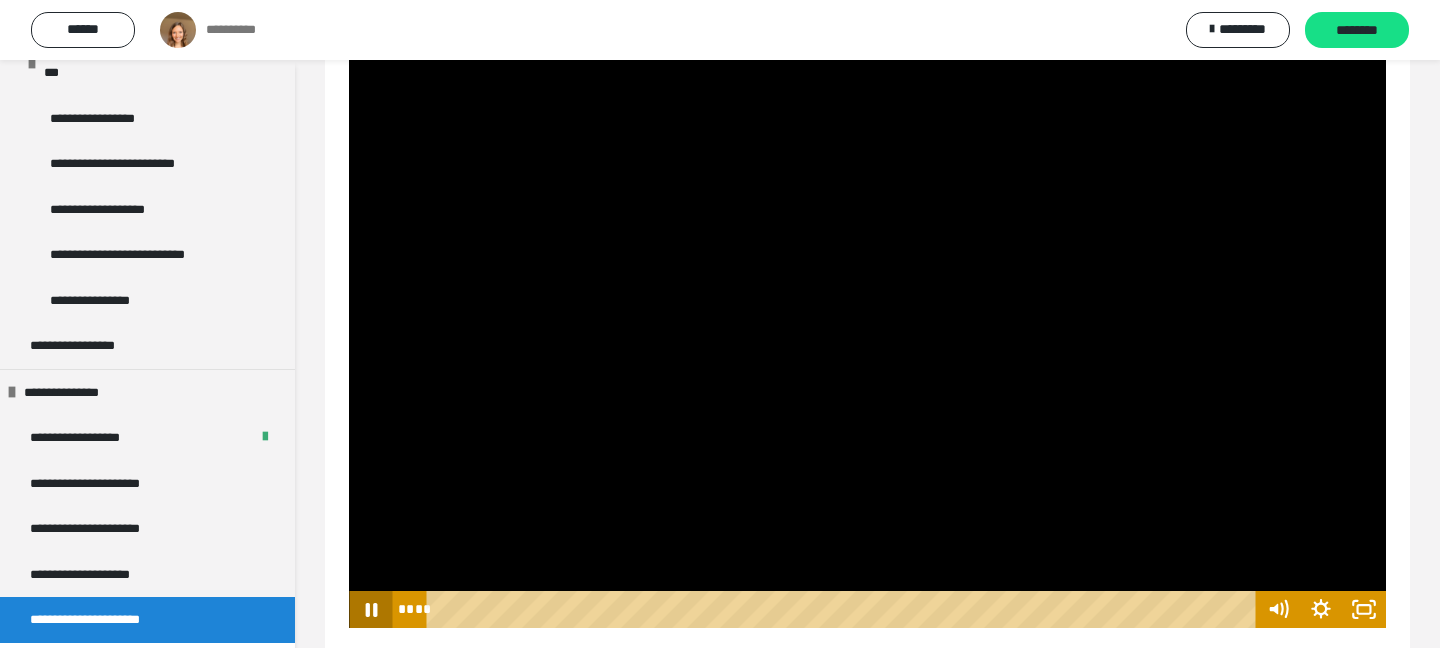 click 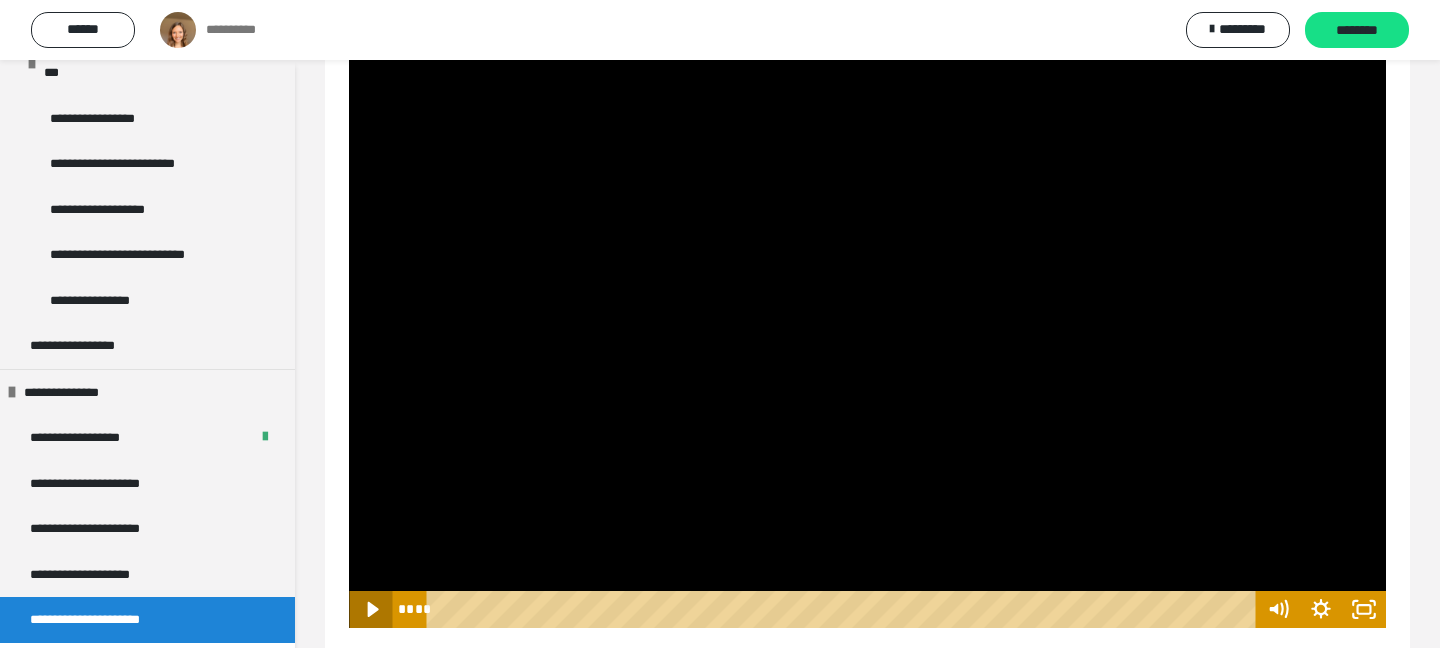 click 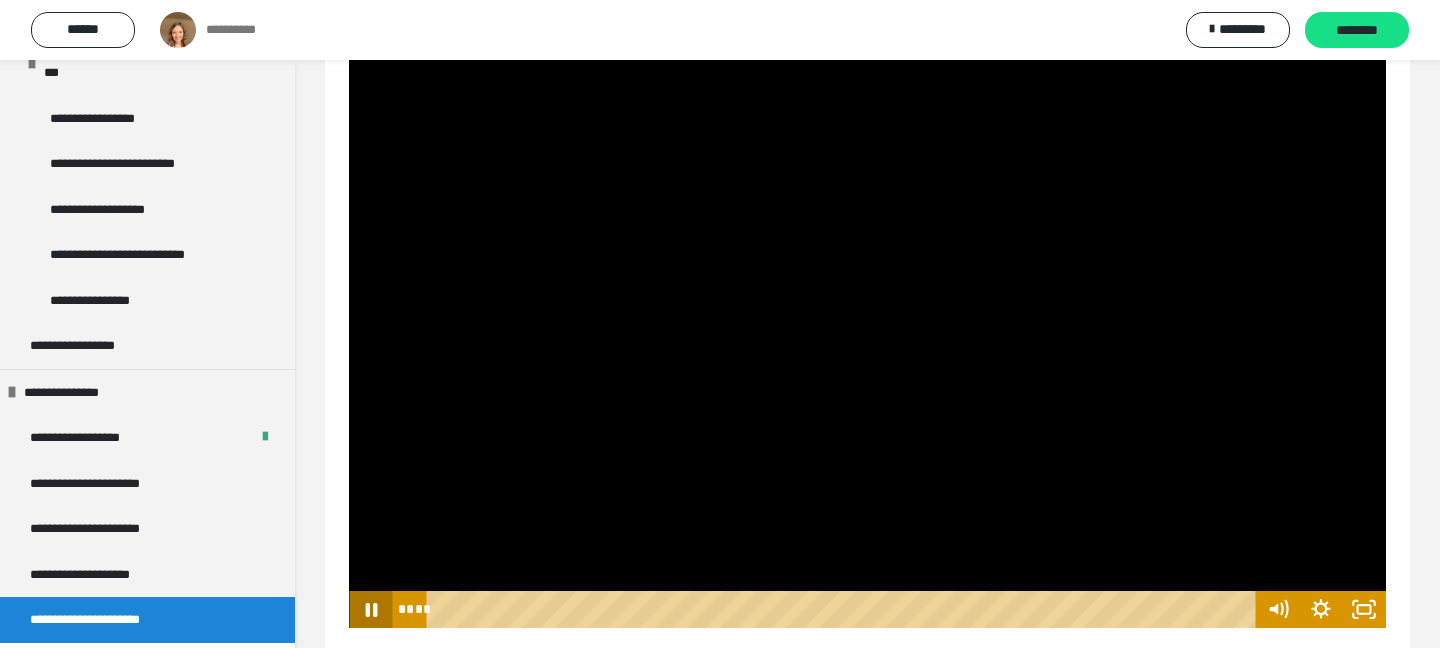click 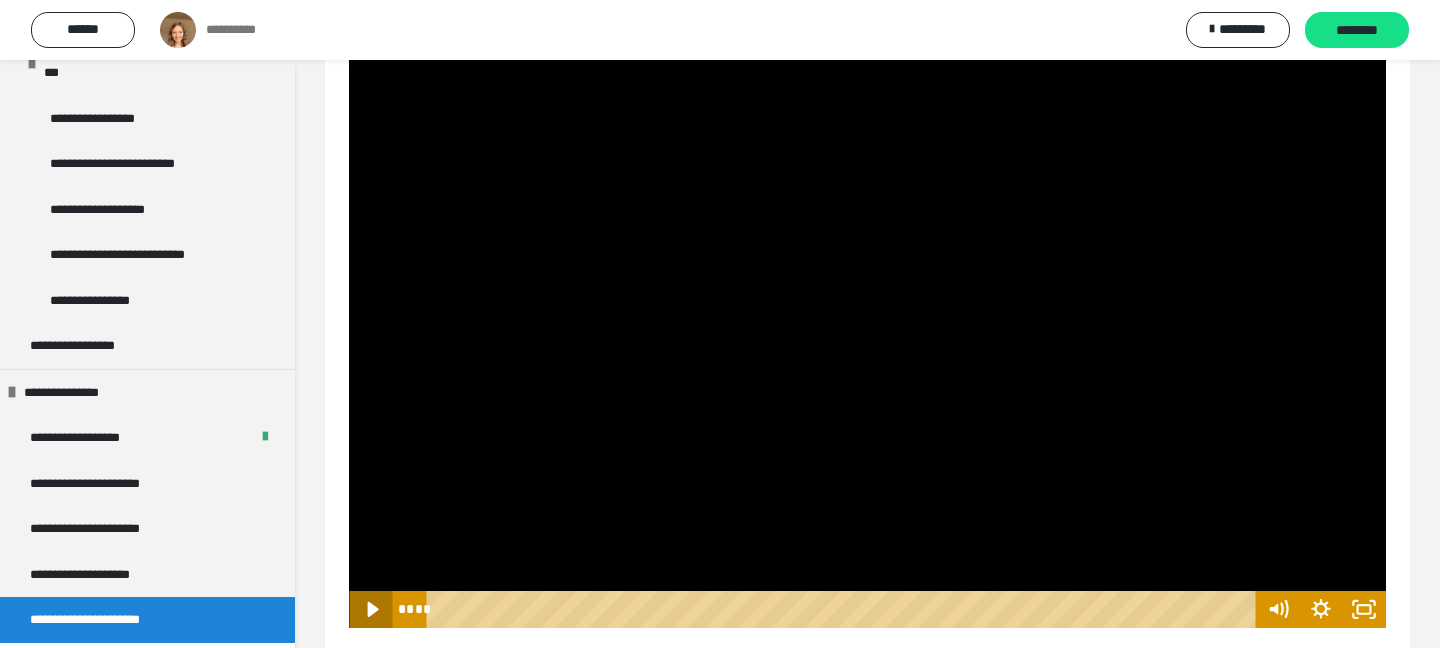 click 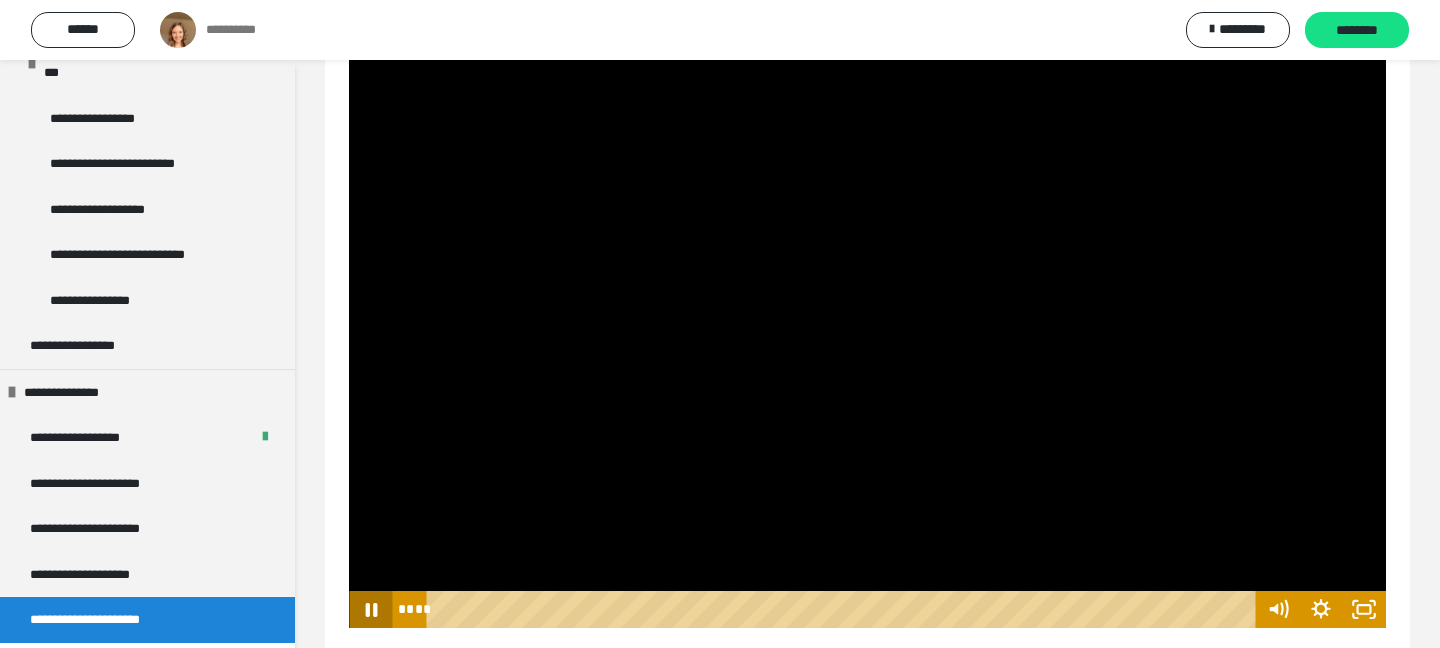 click 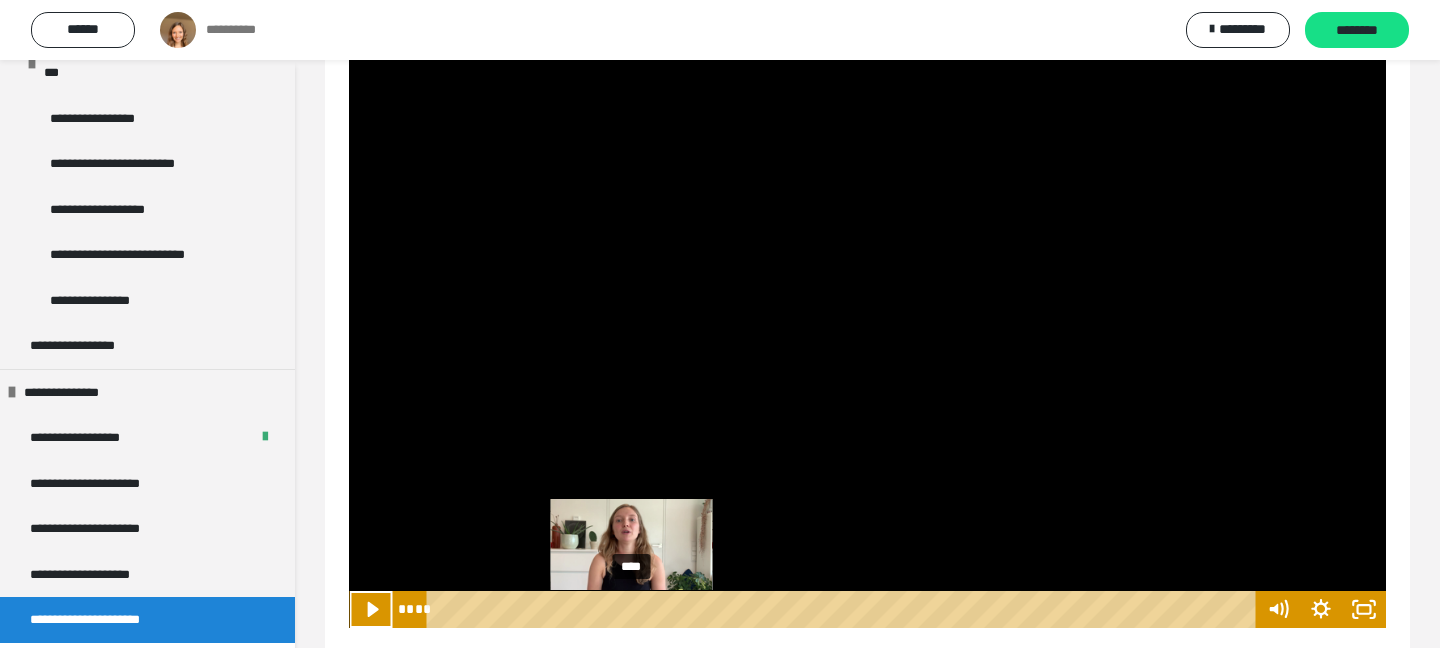 click on "****" at bounding box center (844, 609) 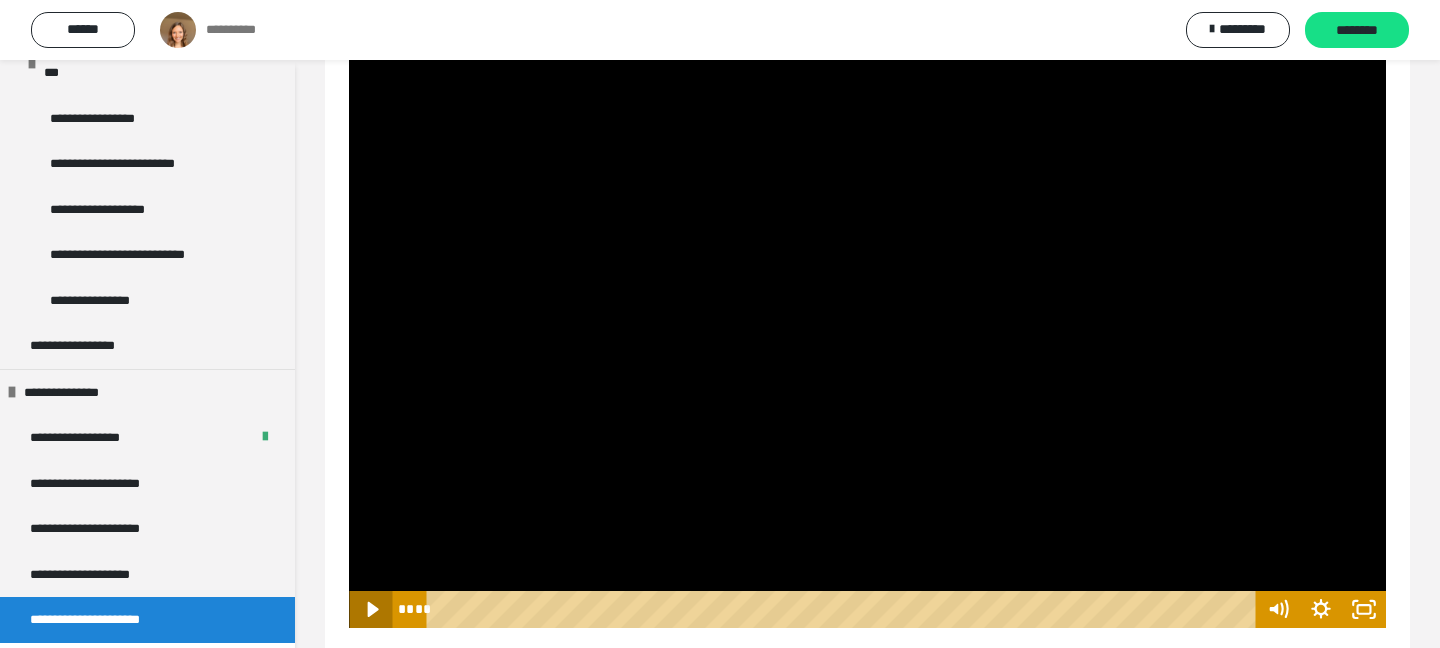 click 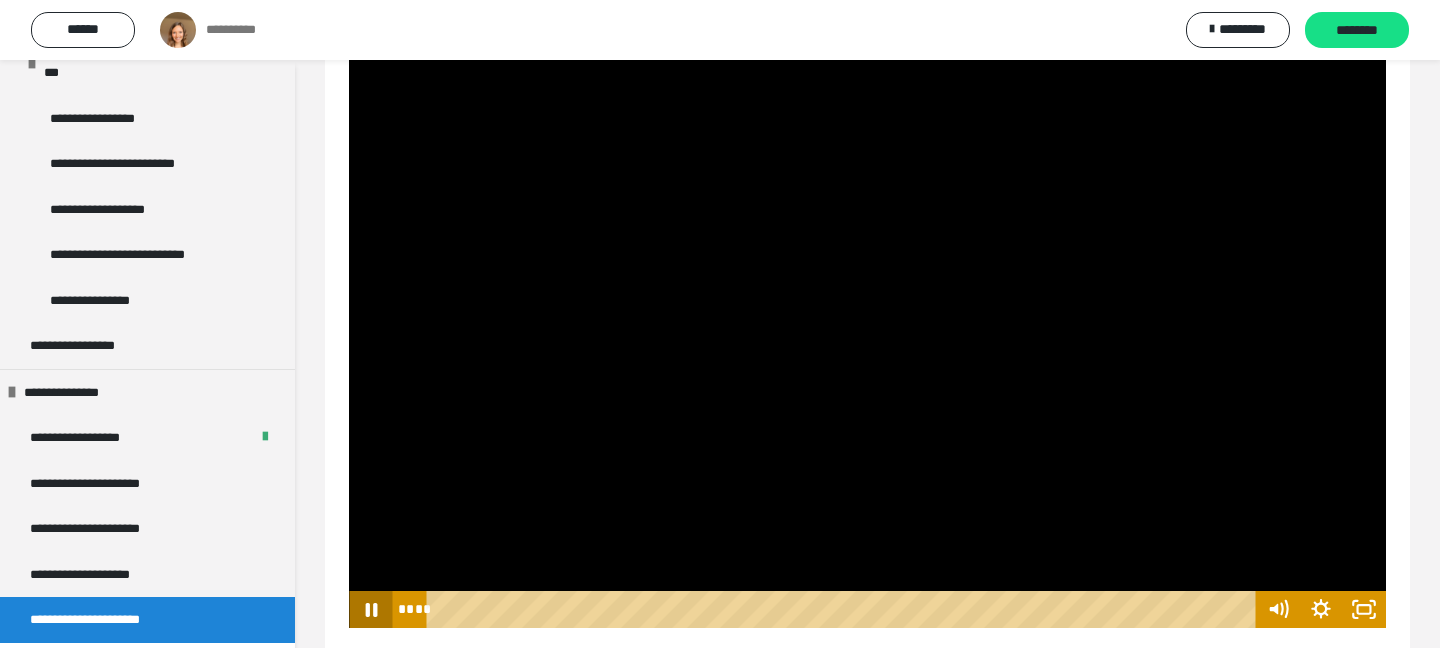 click 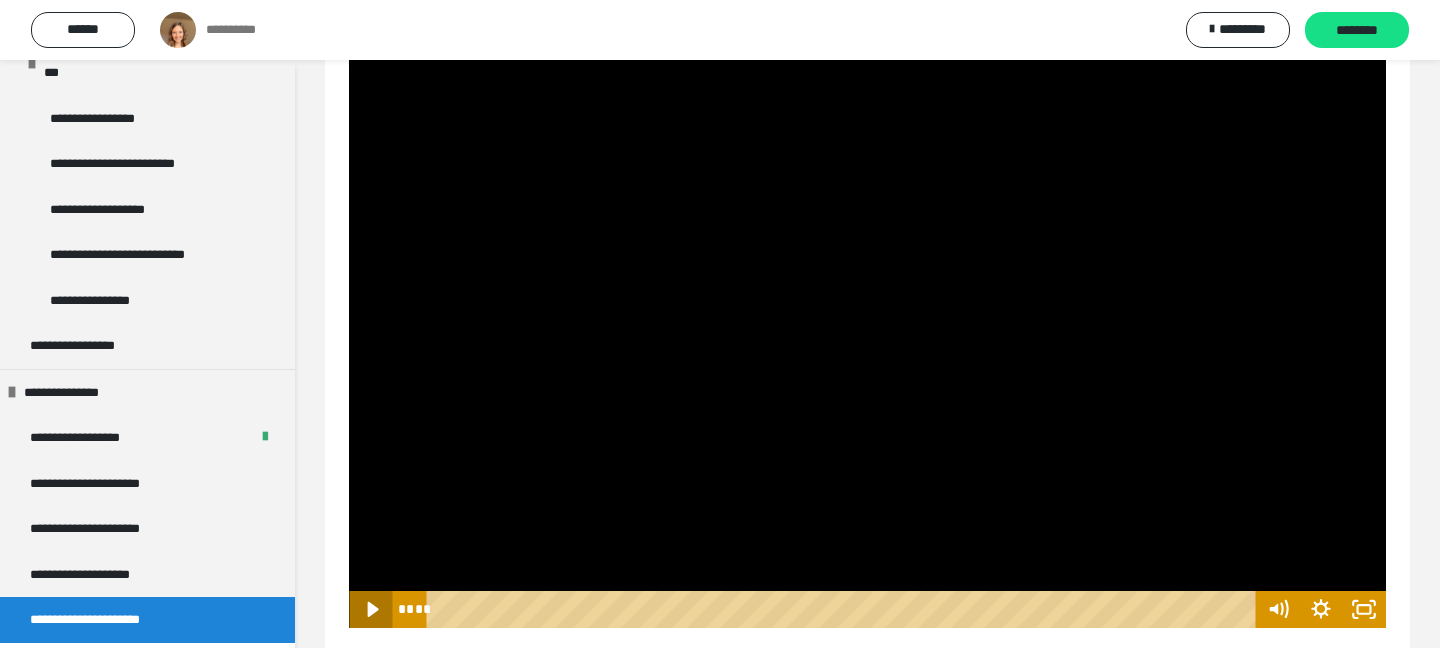 click 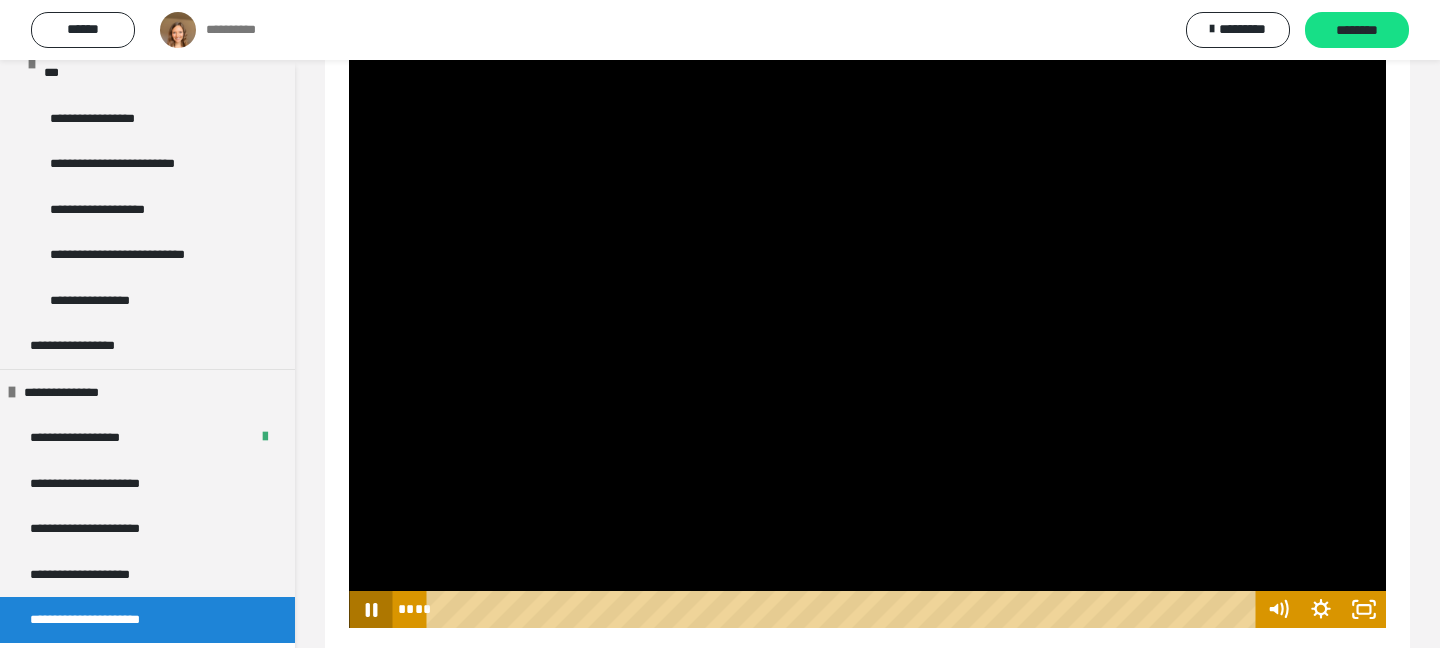 click 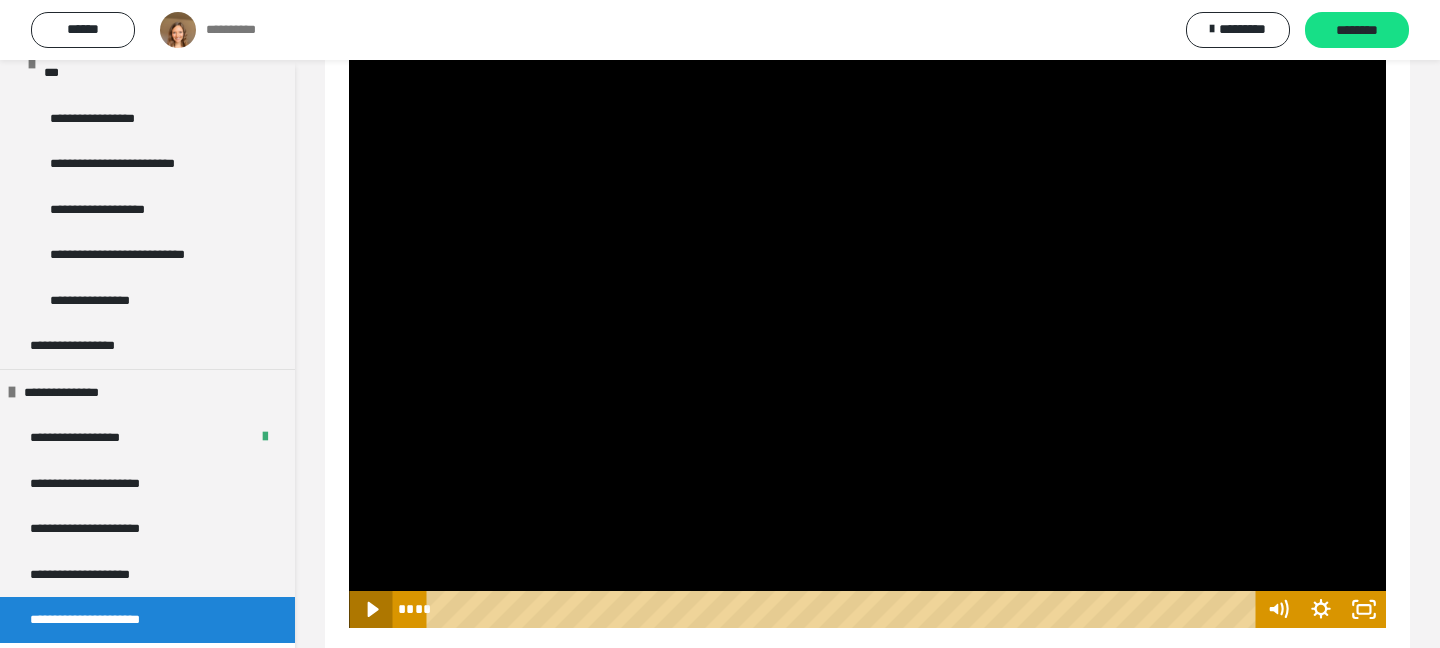 click 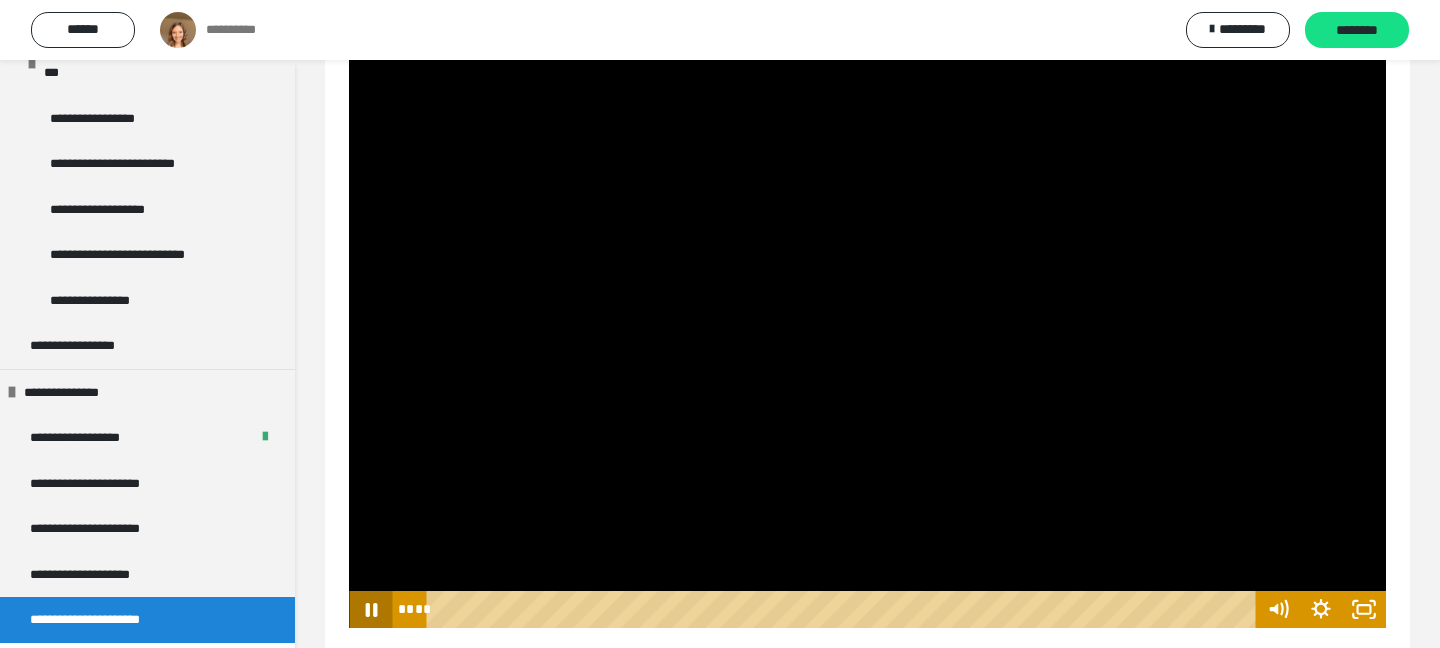 click 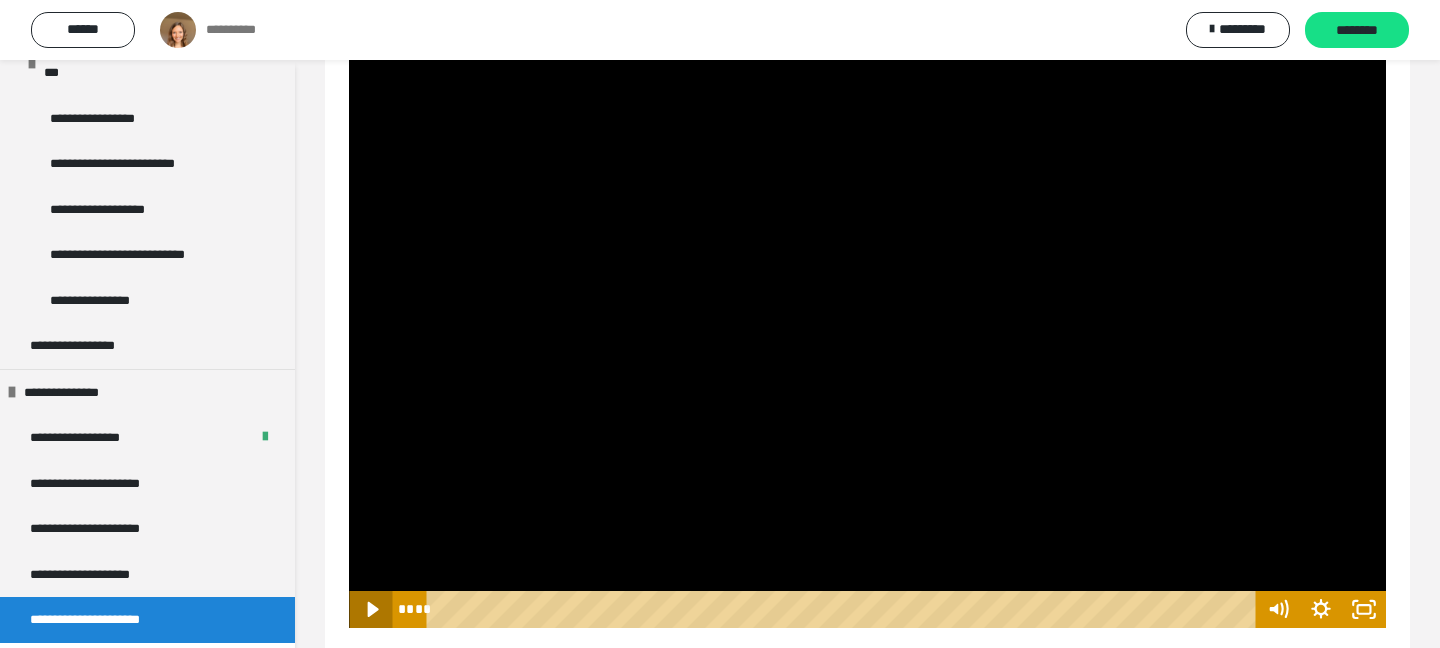 click 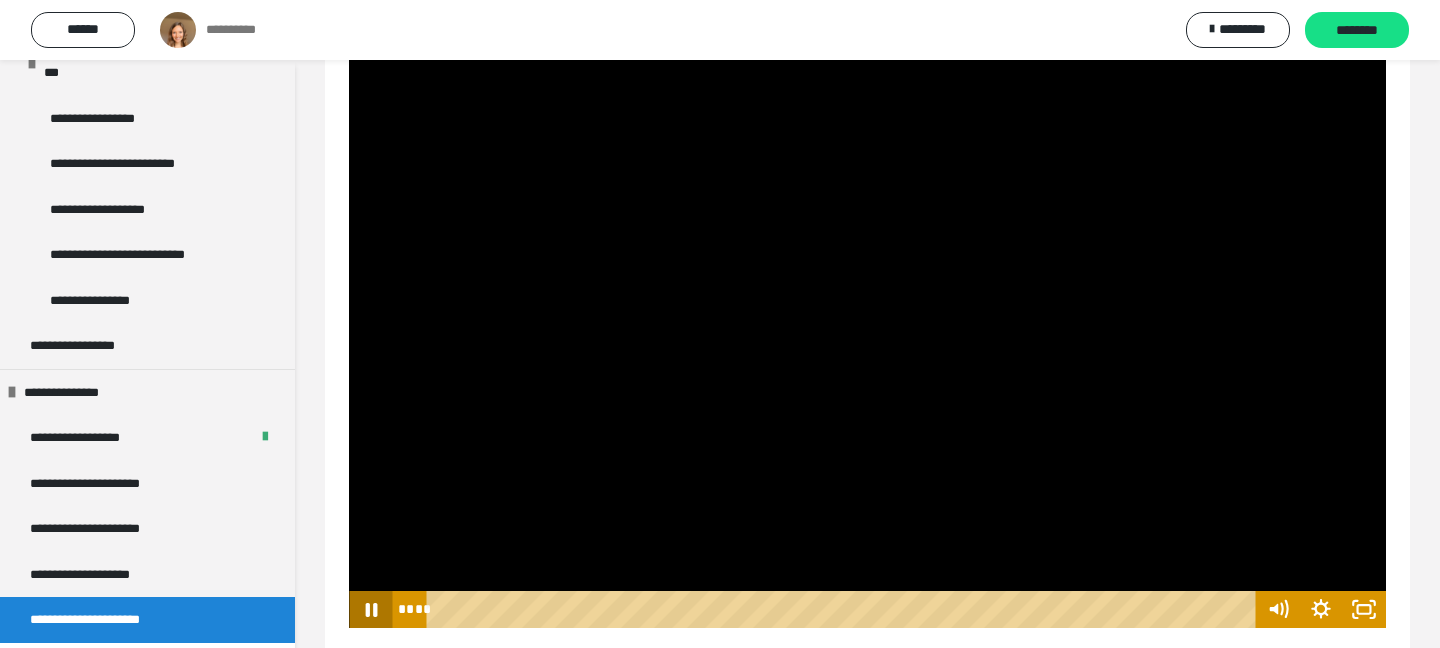 click 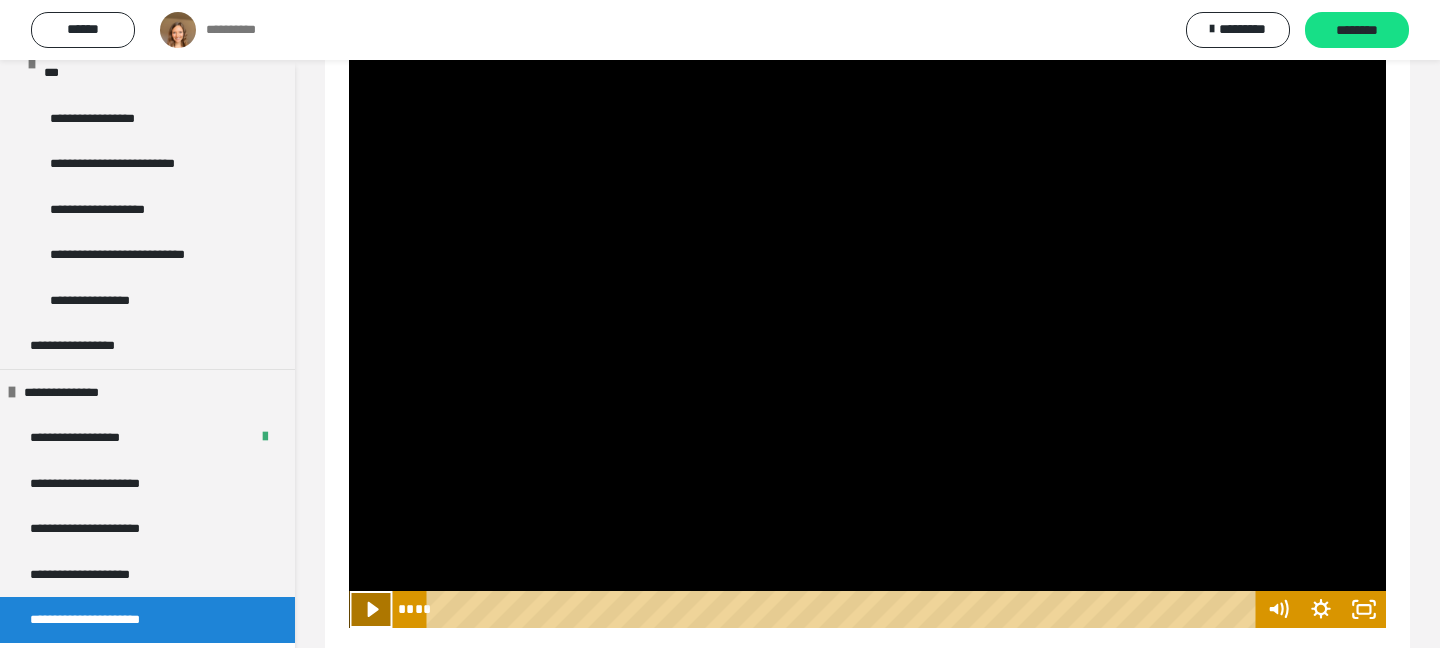 click 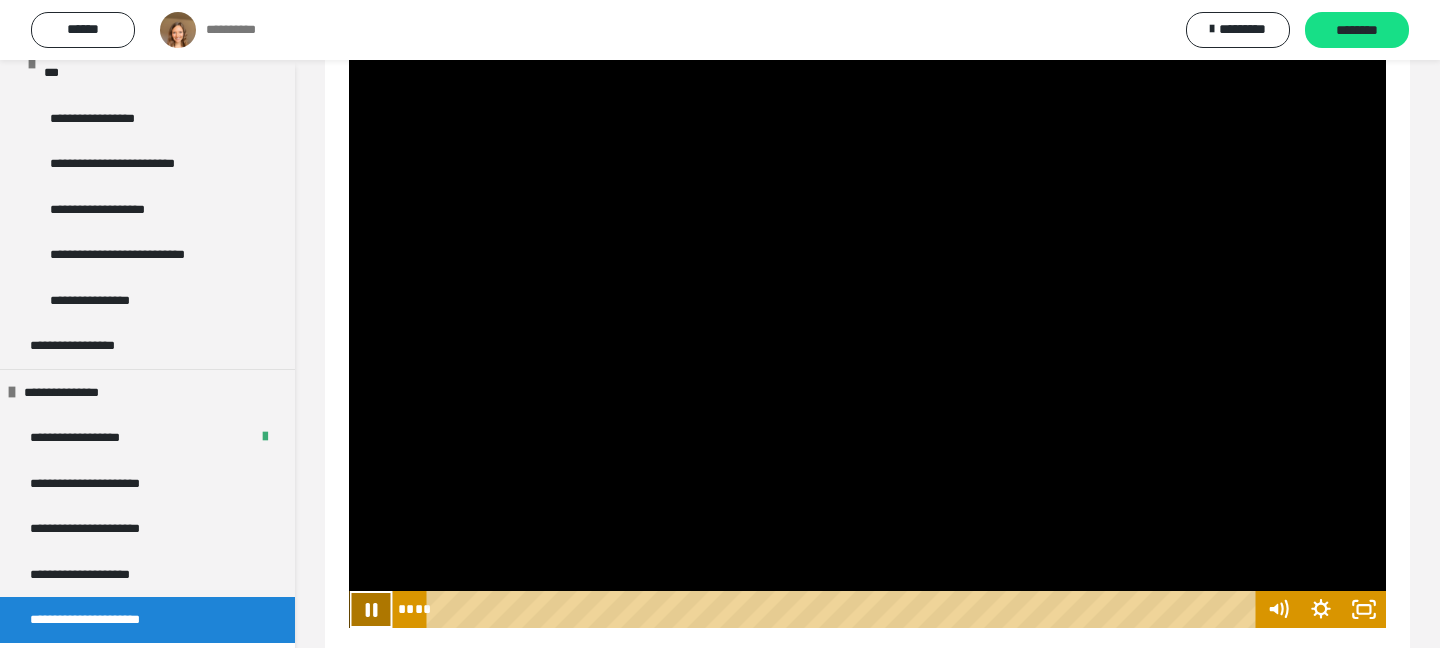 click 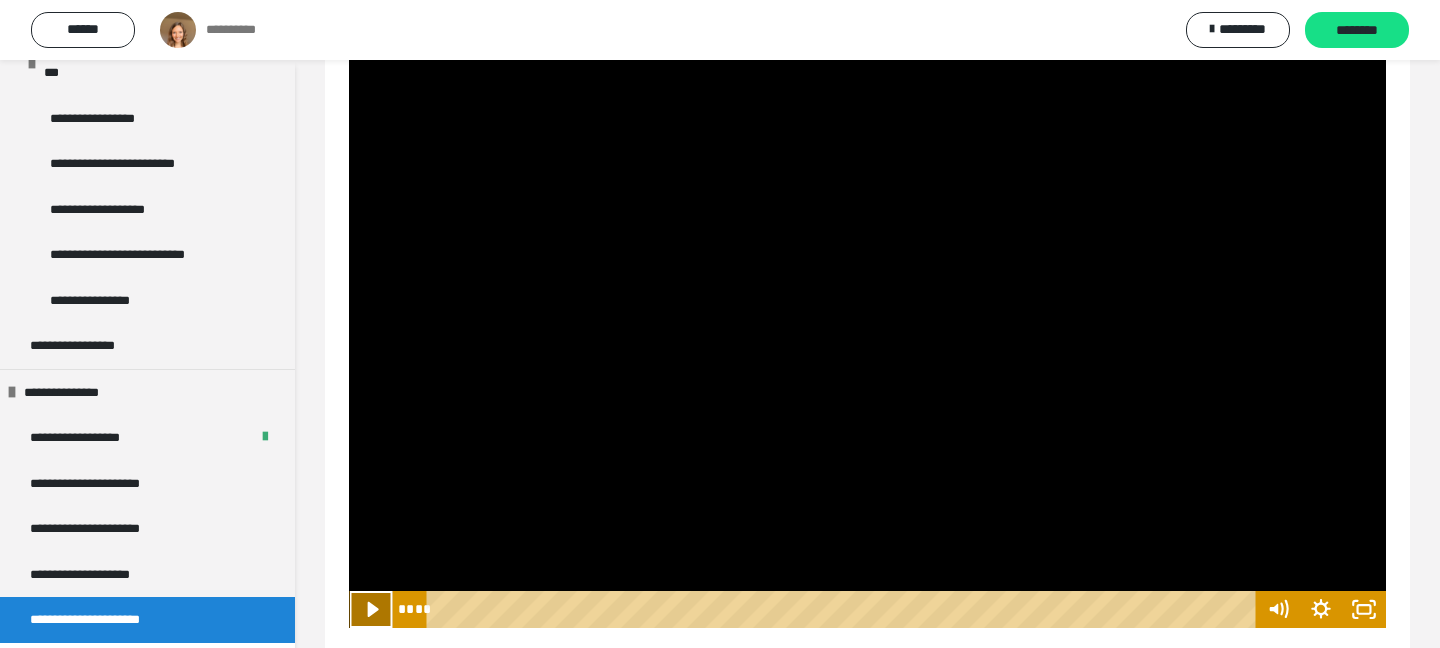 click 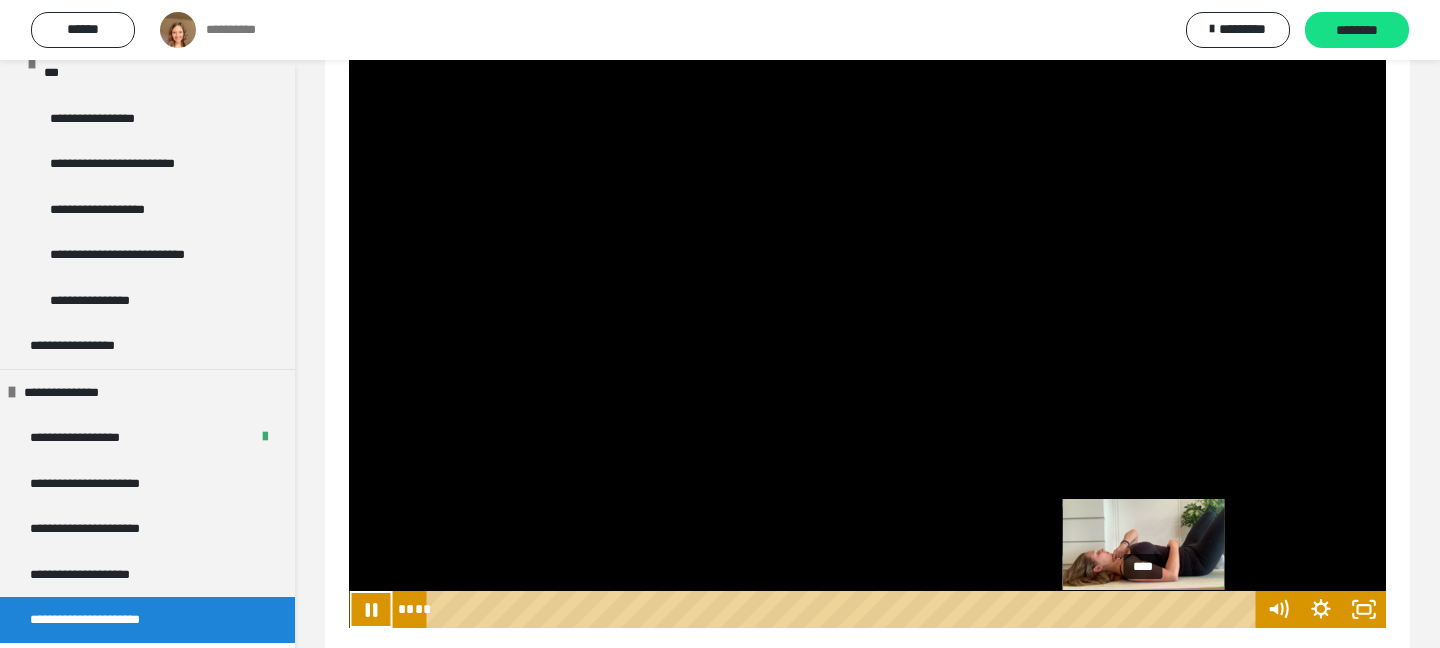 click on "****" at bounding box center [844, 609] 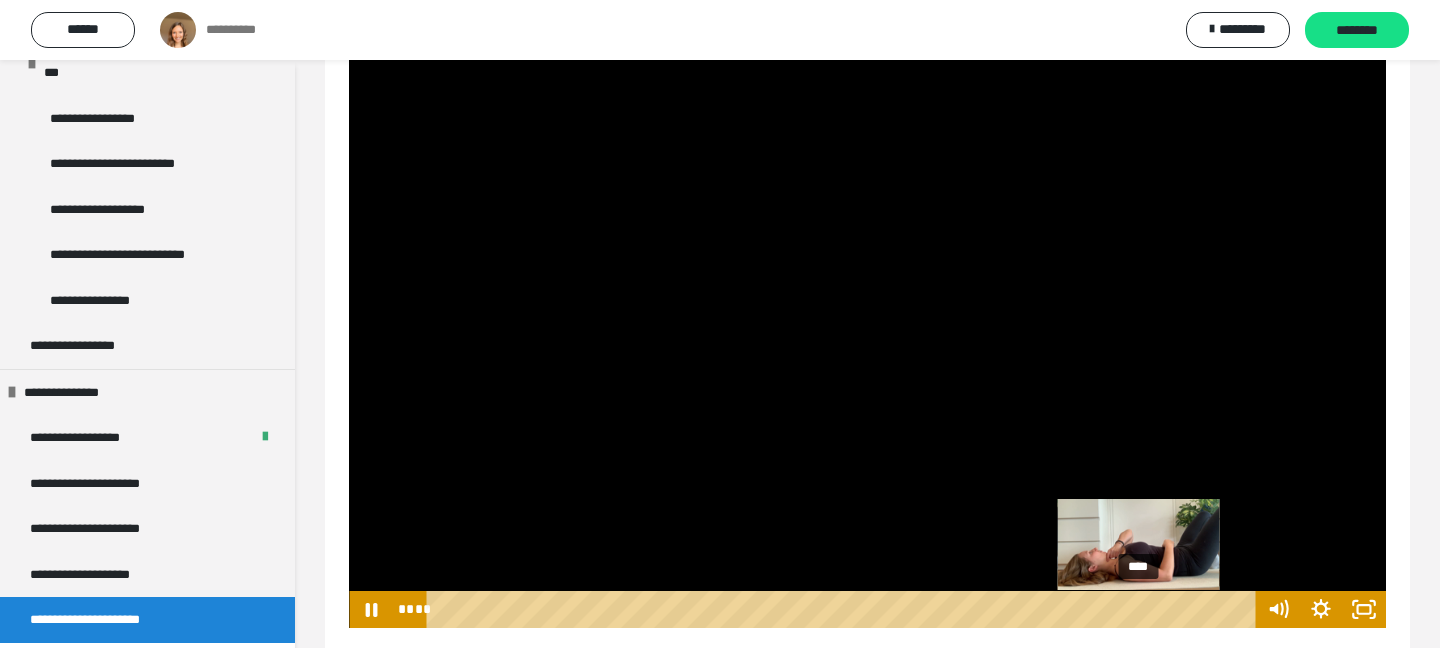 click at bounding box center [1144, 609] 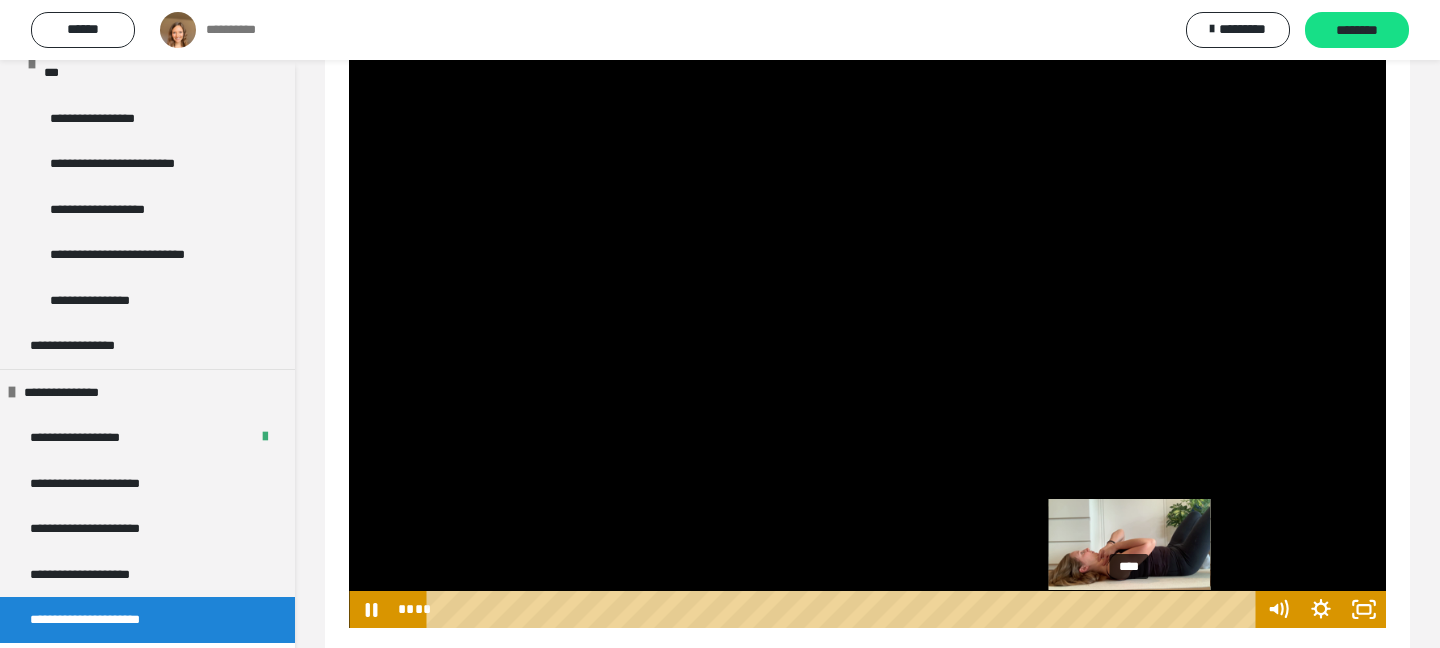 click on "****" at bounding box center (844, 609) 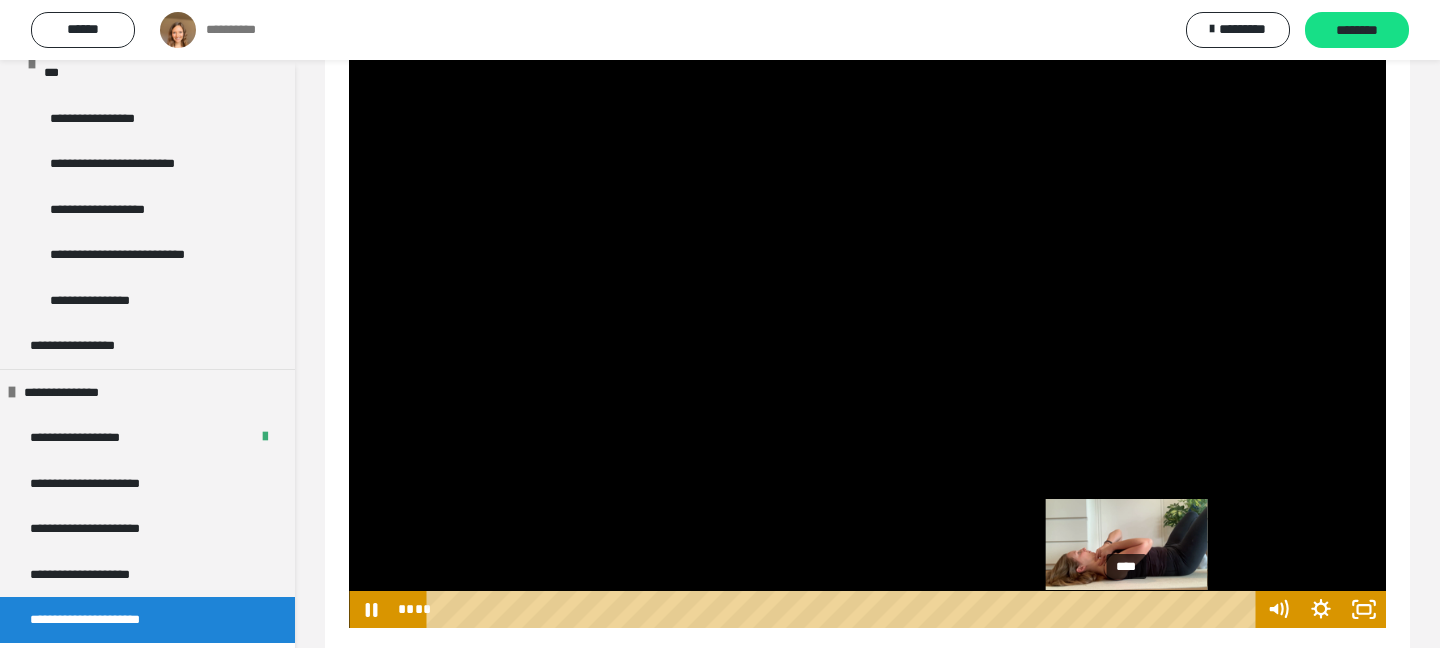 click on "****" at bounding box center (844, 609) 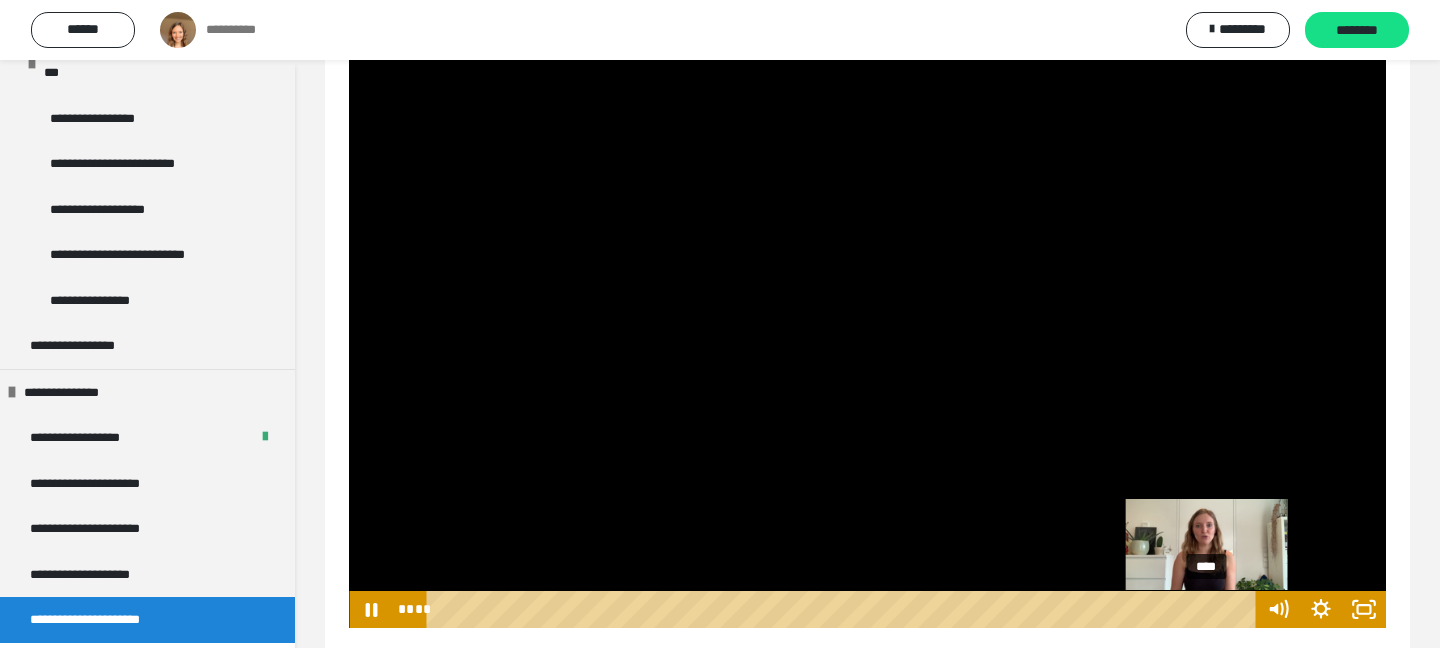 click on "****" at bounding box center [844, 609] 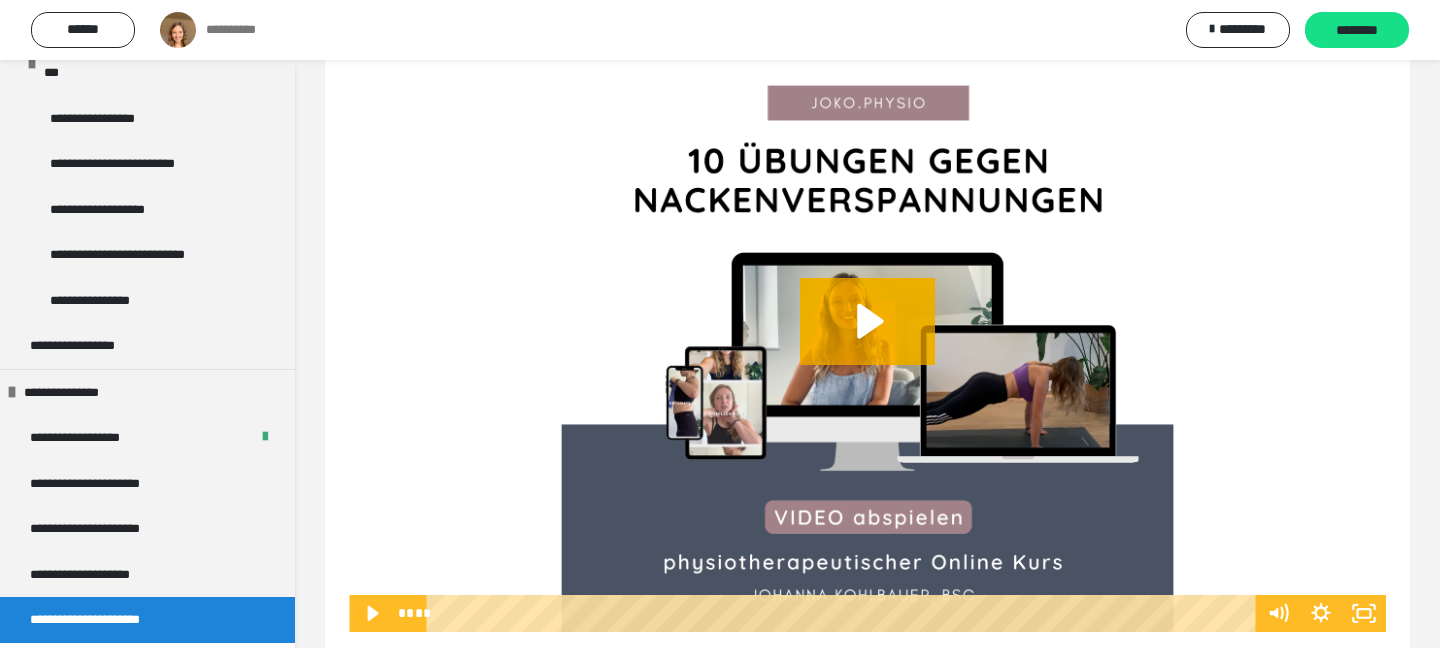 scroll, scrollTop: 1170, scrollLeft: 0, axis: vertical 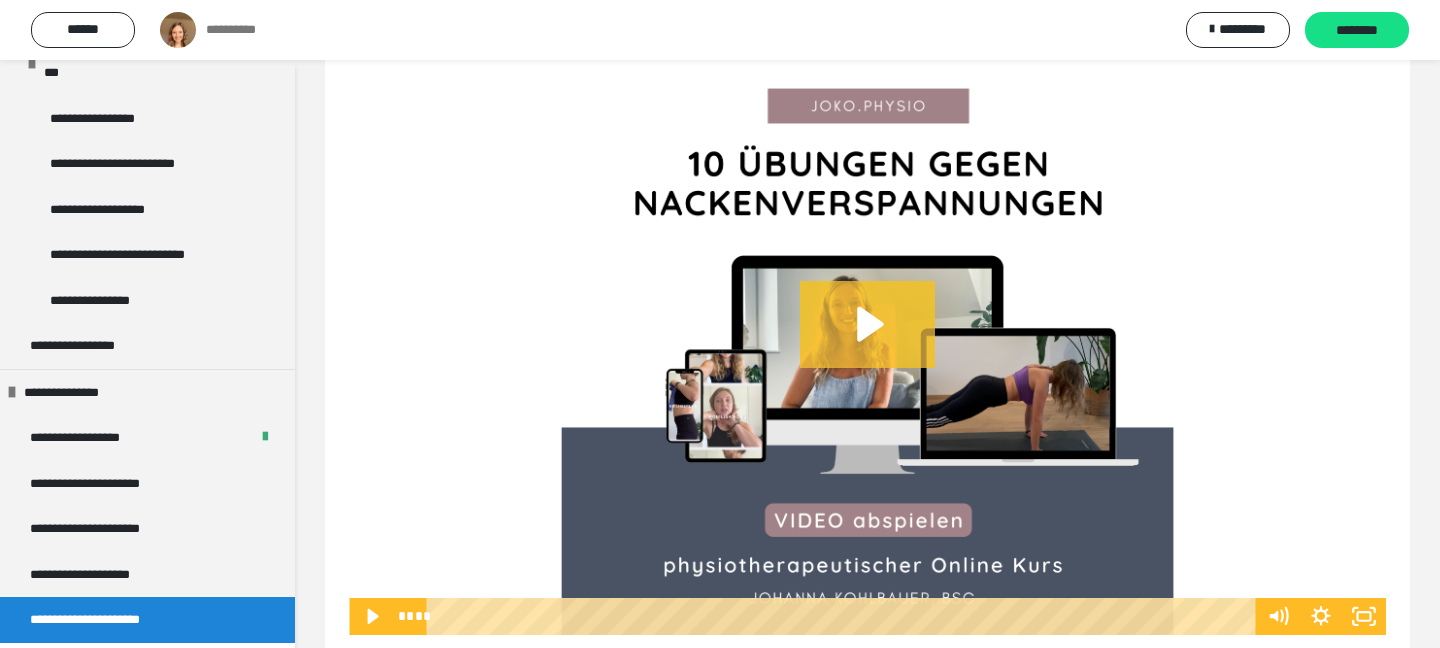 click 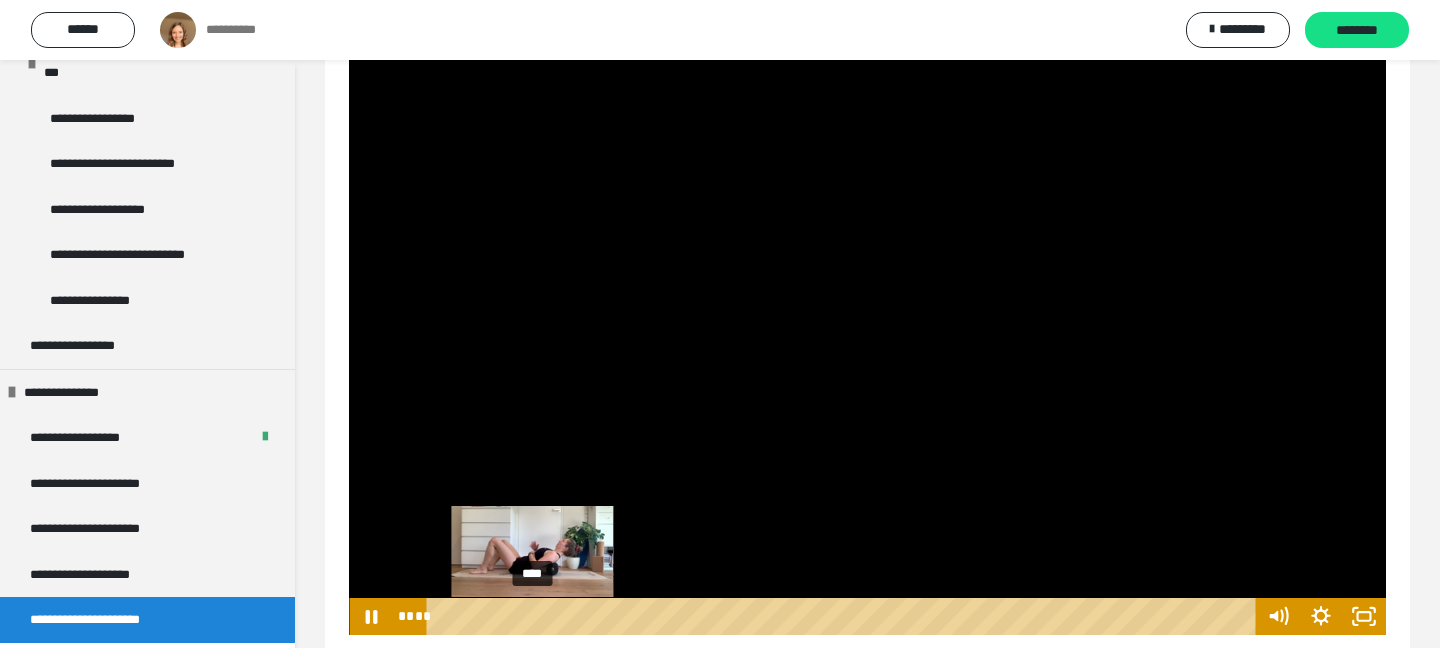 click on "****" at bounding box center [844, 616] 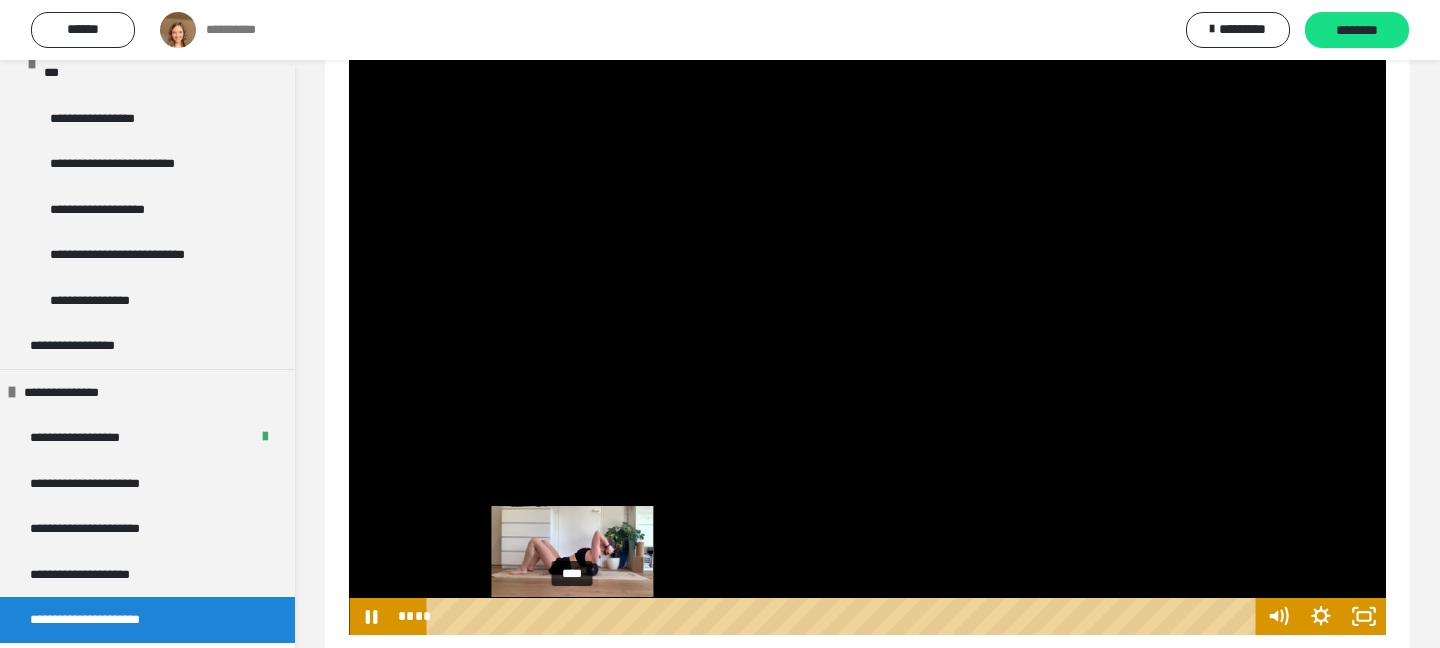 click on "****" at bounding box center (844, 616) 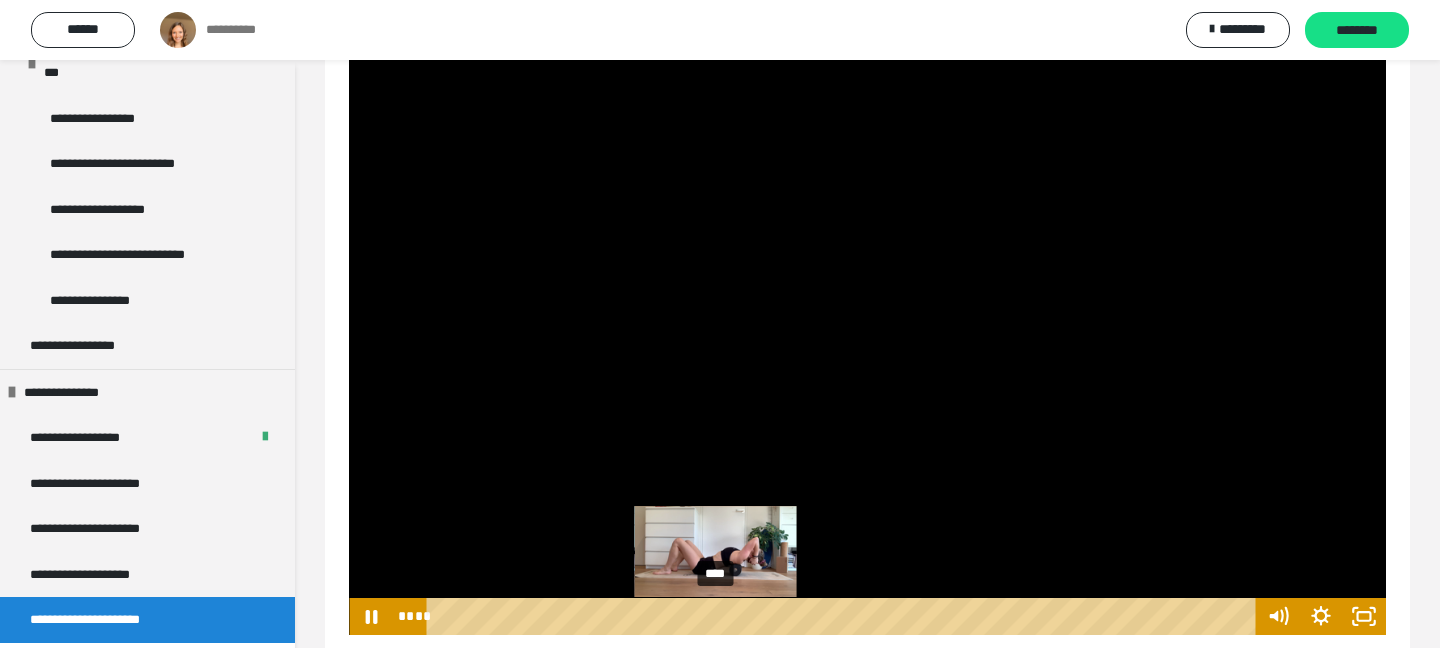 click on "****" at bounding box center [844, 616] 